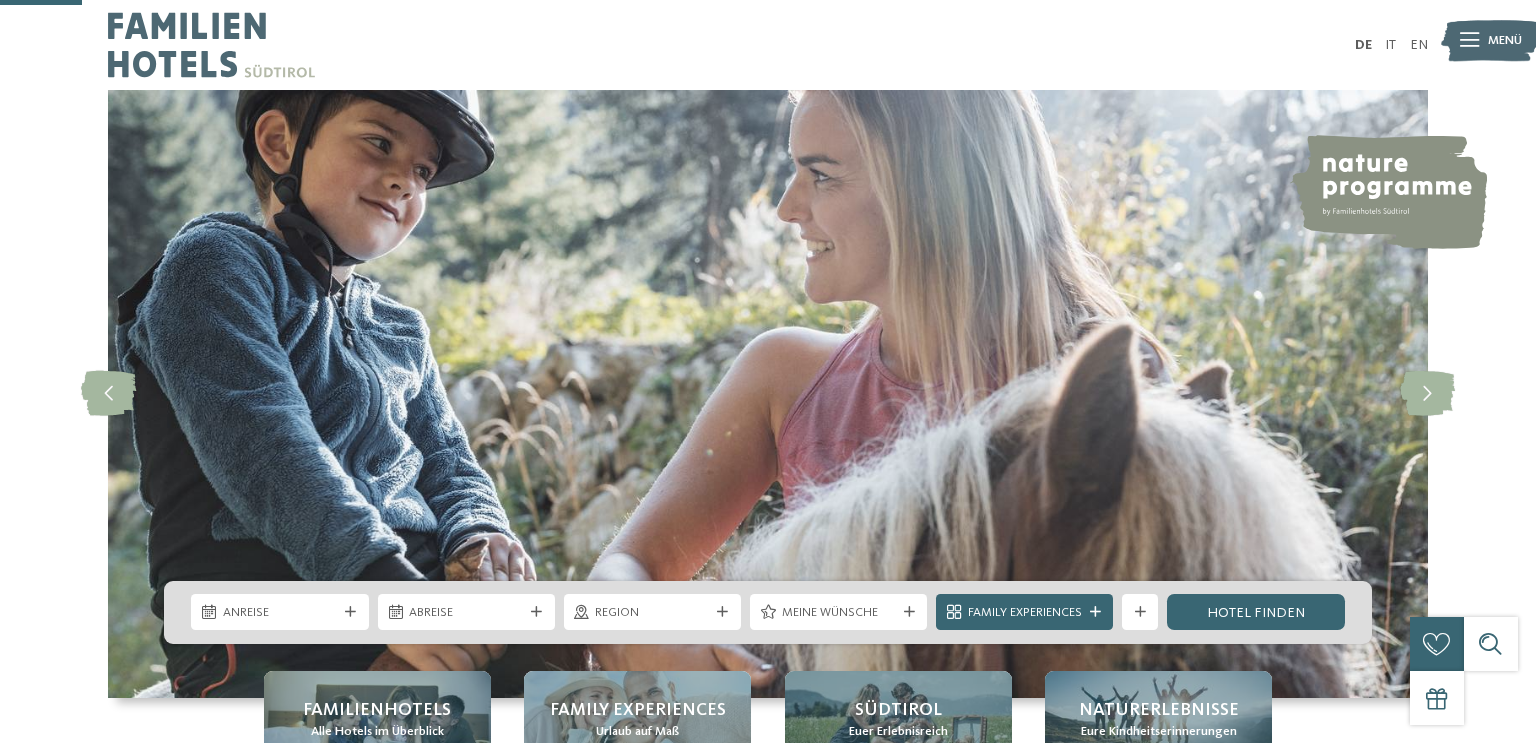 scroll, scrollTop: 415, scrollLeft: 0, axis: vertical 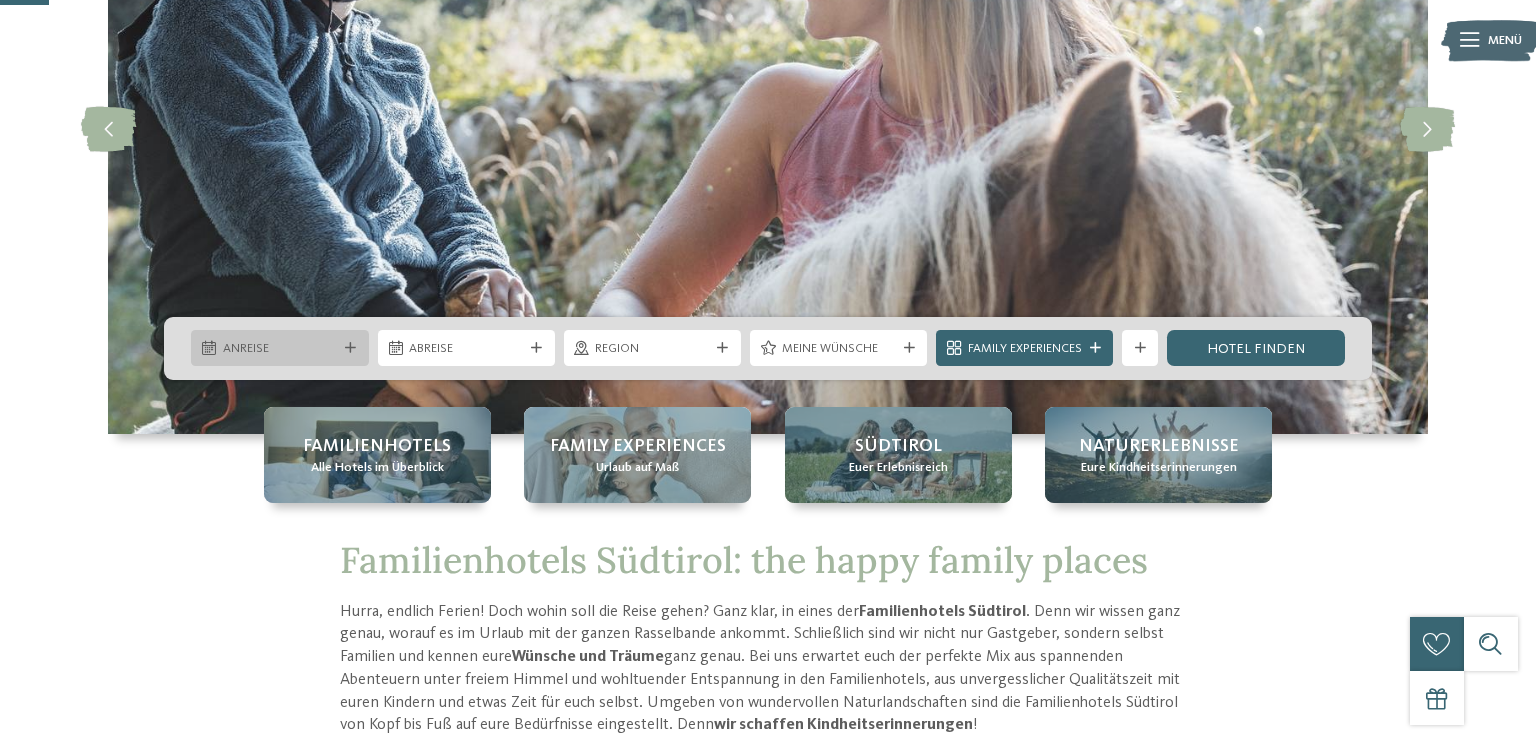 click on "Kleinen Moment noch – die Webseite wird geladen …
DE
IT" at bounding box center [768, 4286] 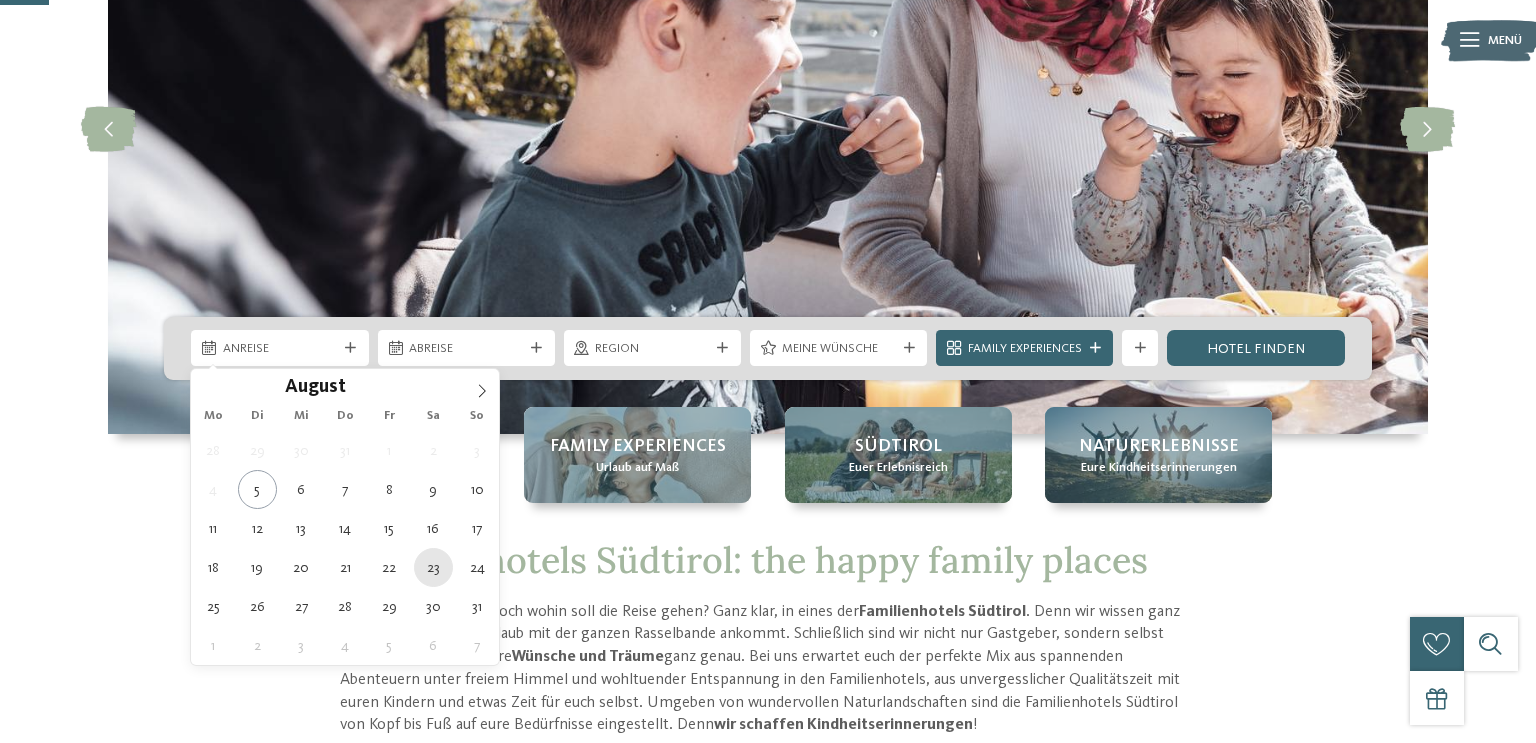type on "23.08.2025" 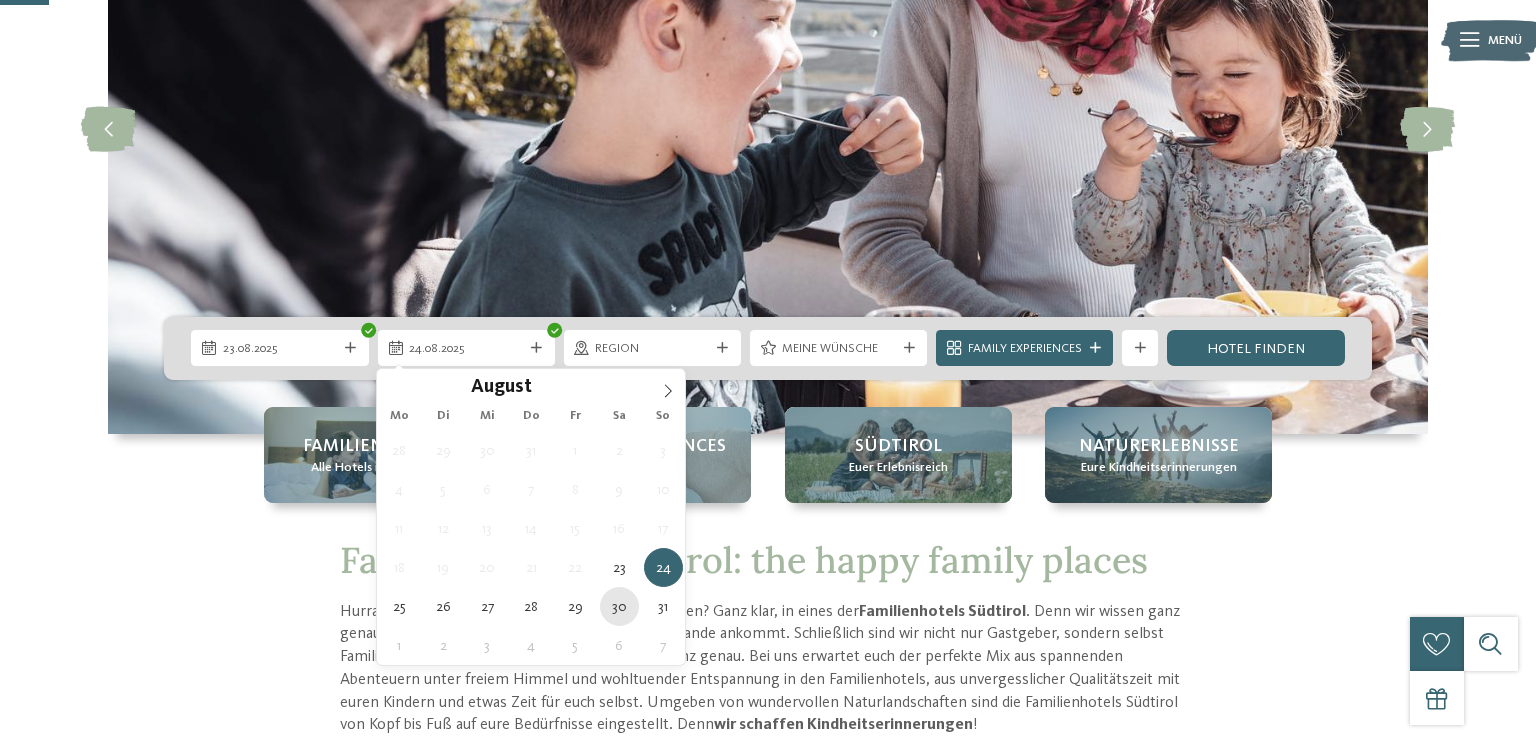 type on "30.08.2025" 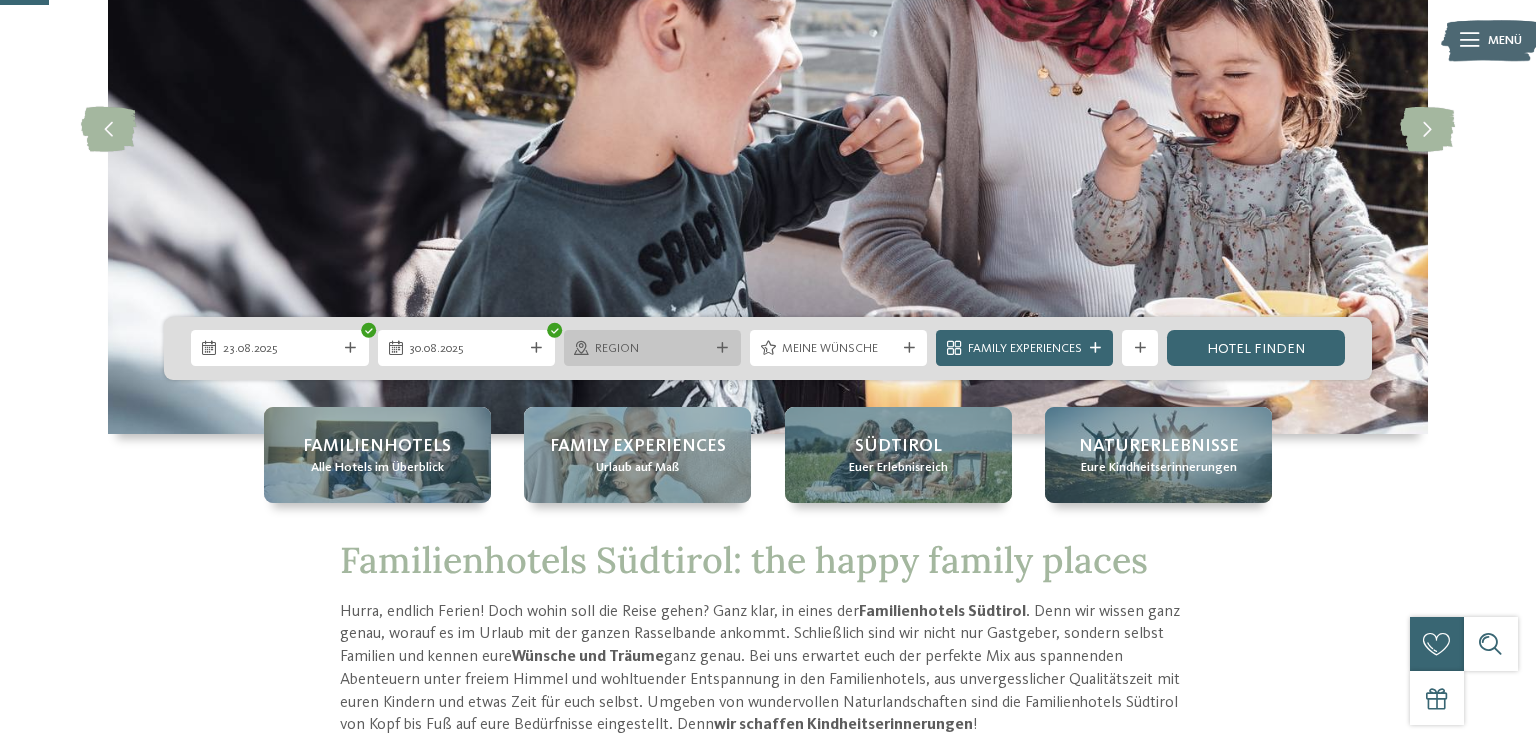 click at bounding box center [722, 348] 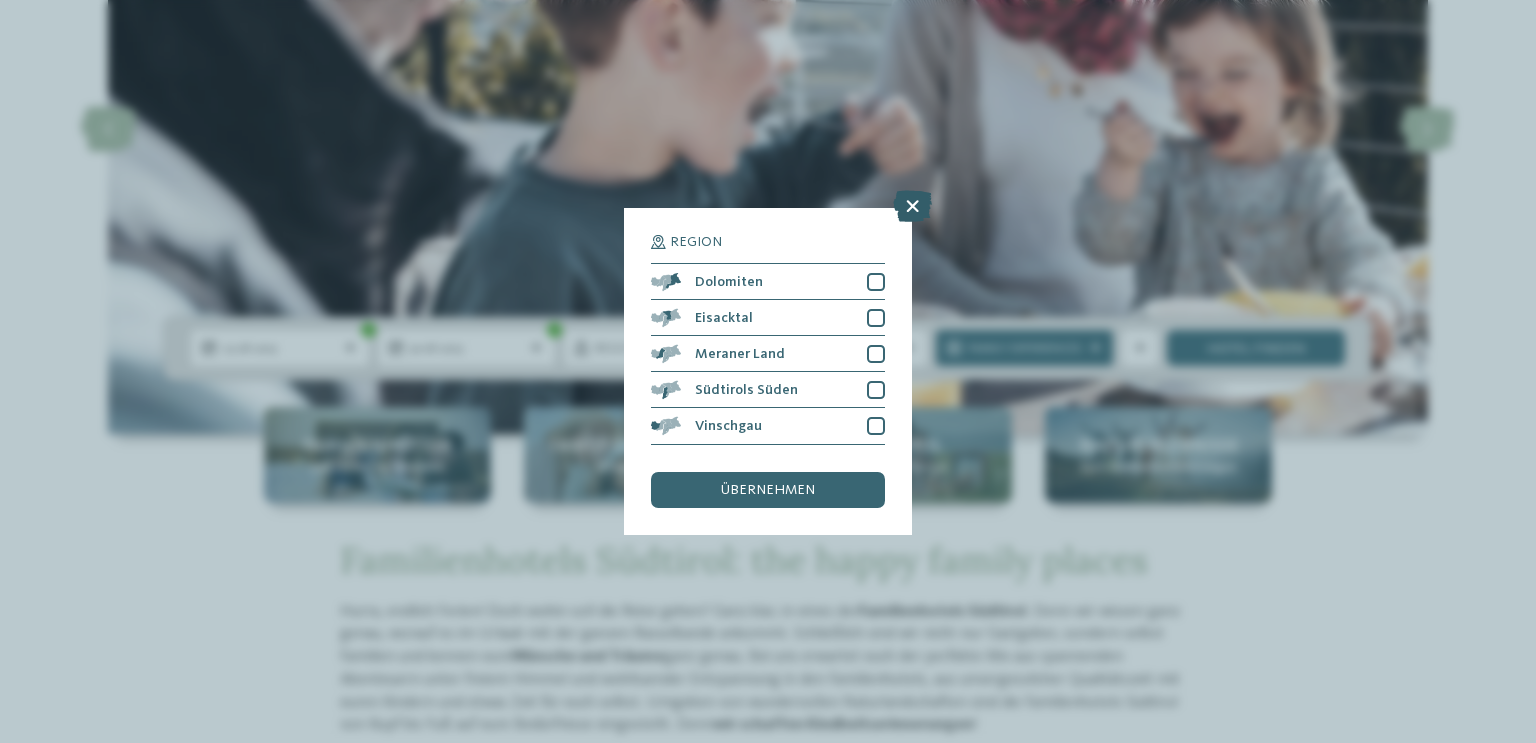 click at bounding box center [912, 207] 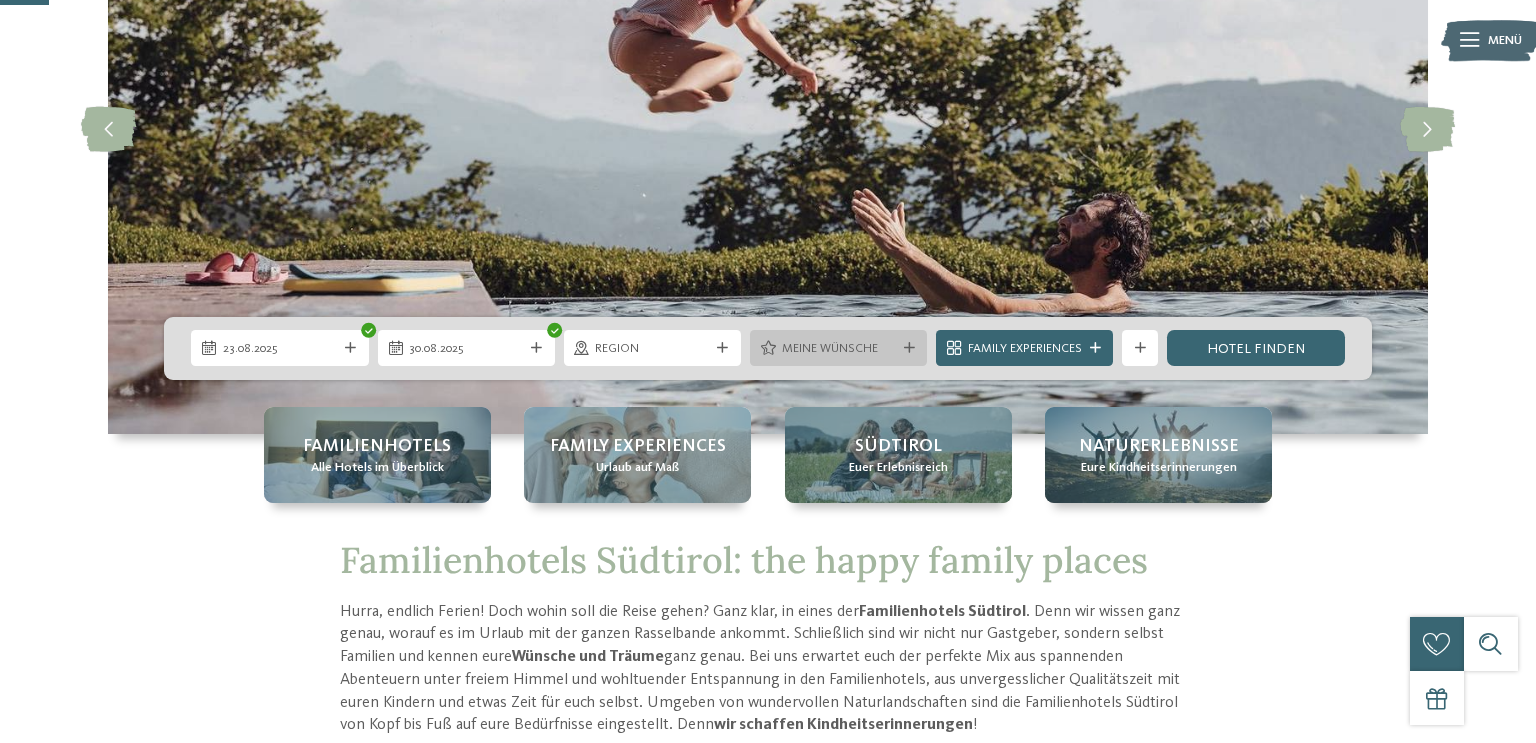 click on "Meine Wünsche" at bounding box center (839, 349) 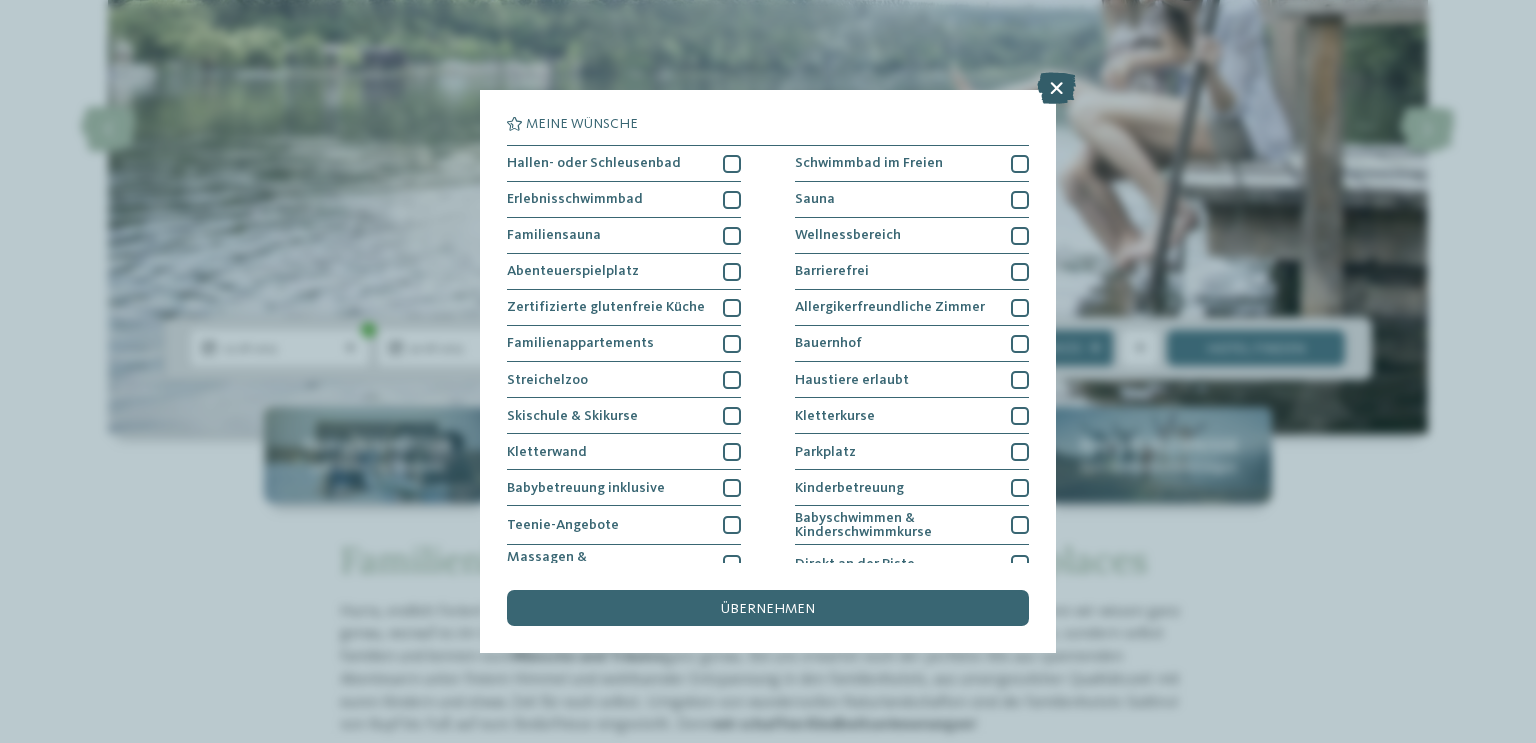 click at bounding box center (1056, 88) 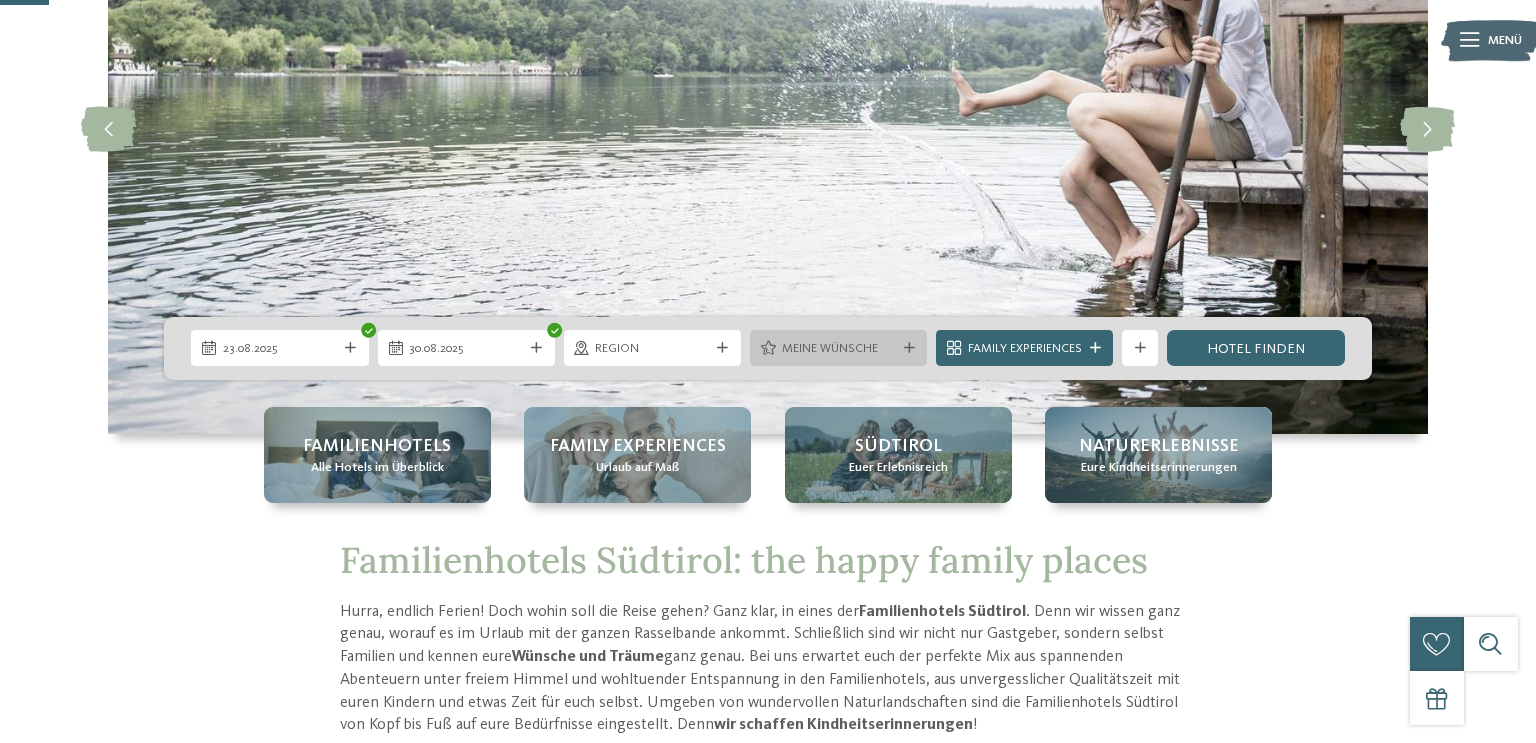 click on "Meine Wünsche" at bounding box center (839, 349) 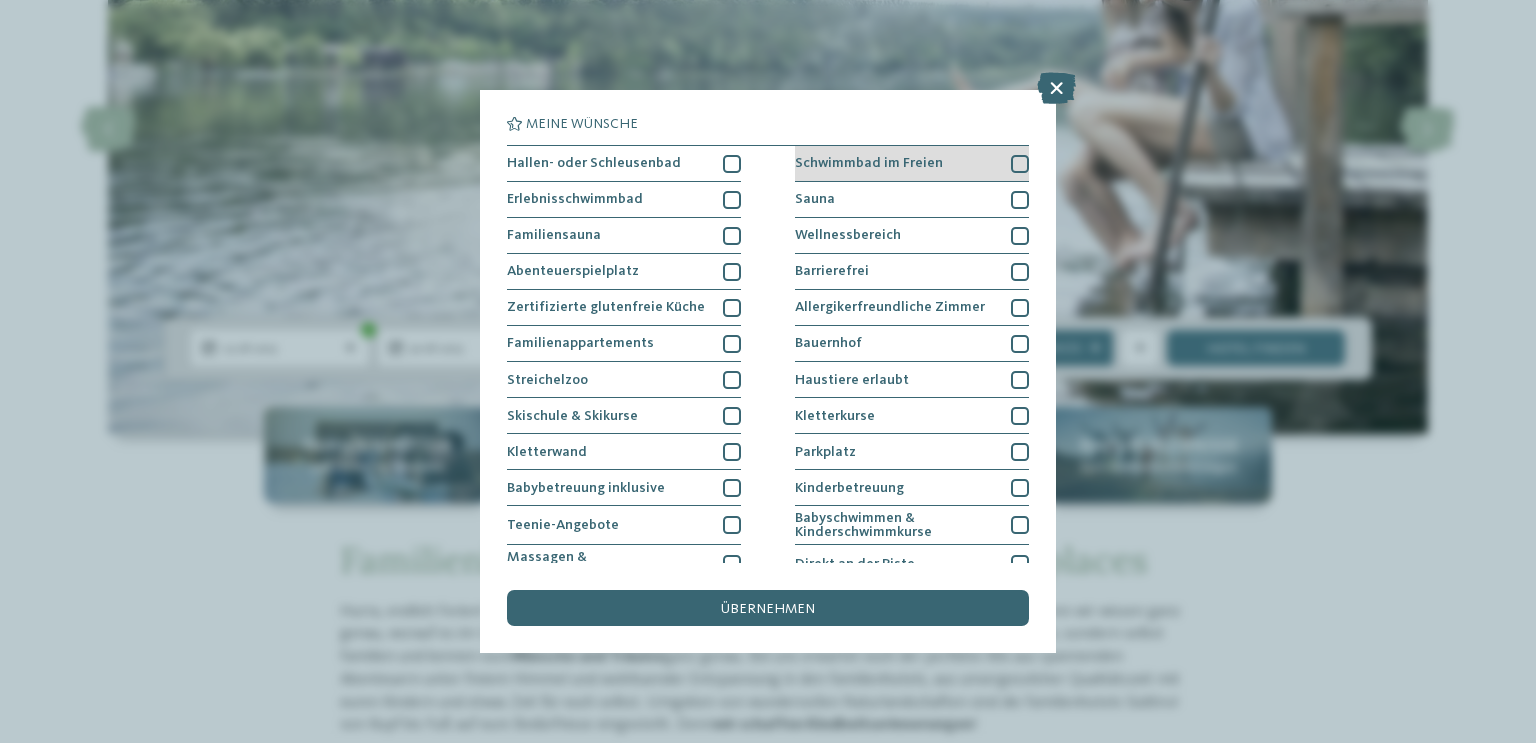 click at bounding box center [1020, 164] 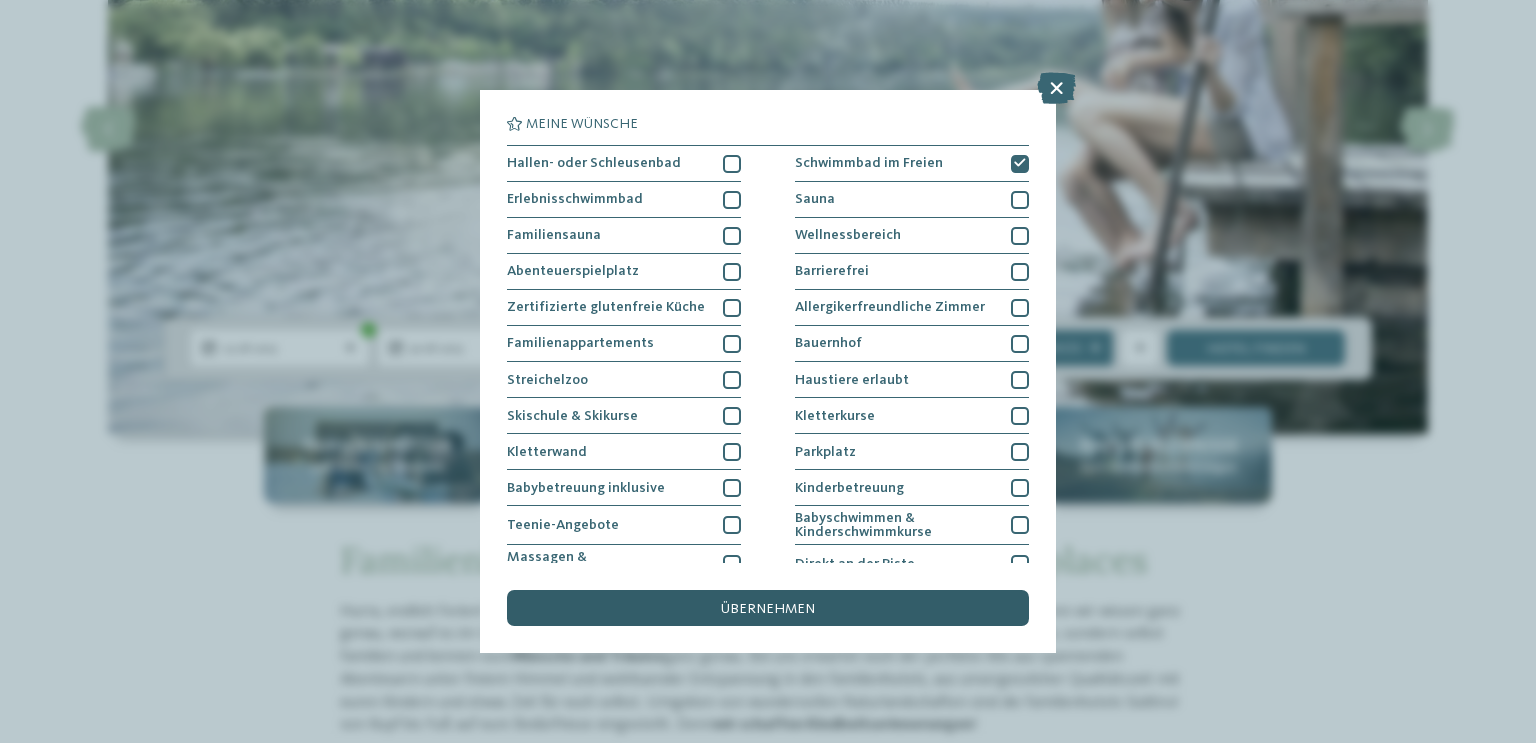 click on "übernehmen" at bounding box center (768, 609) 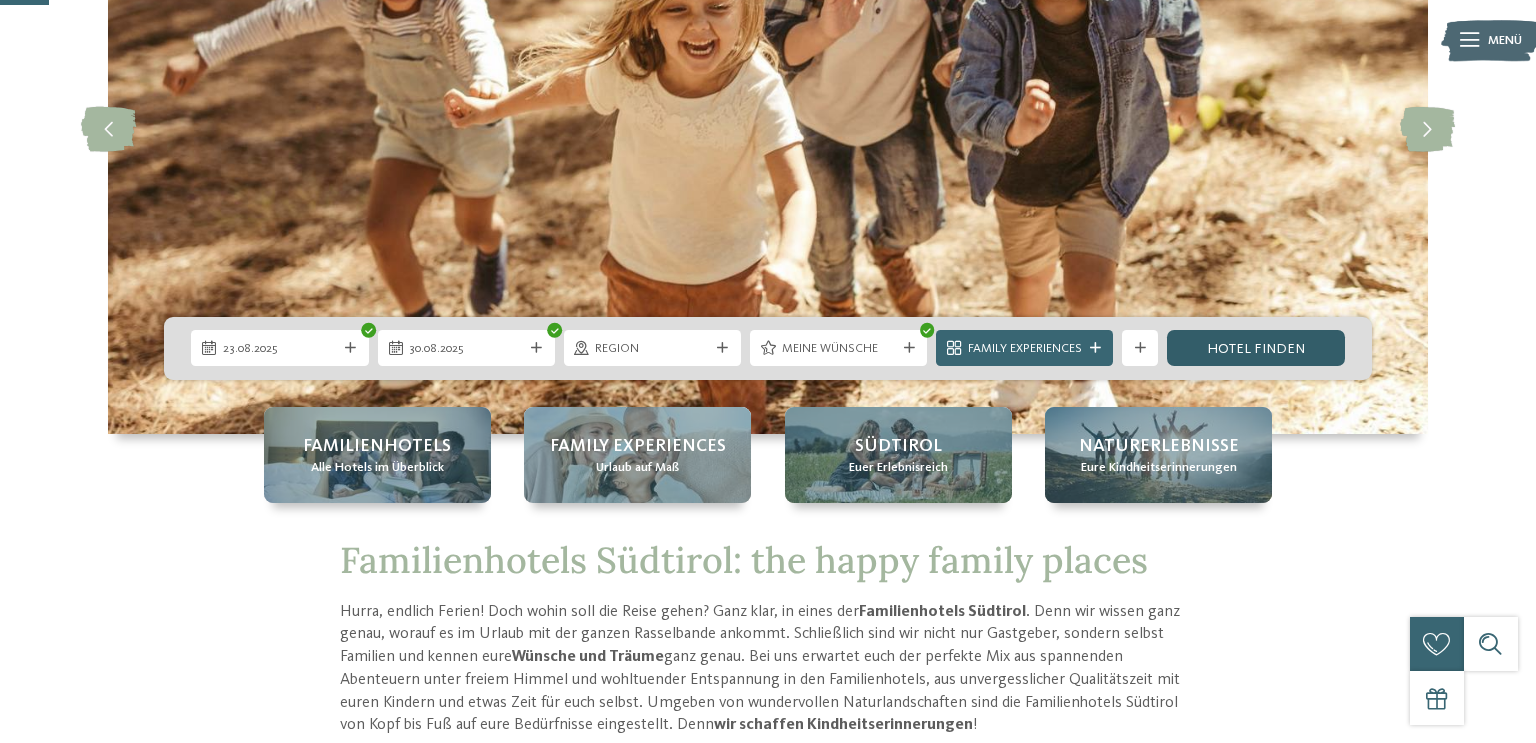 click on "Hotel finden" at bounding box center (1255, 348) 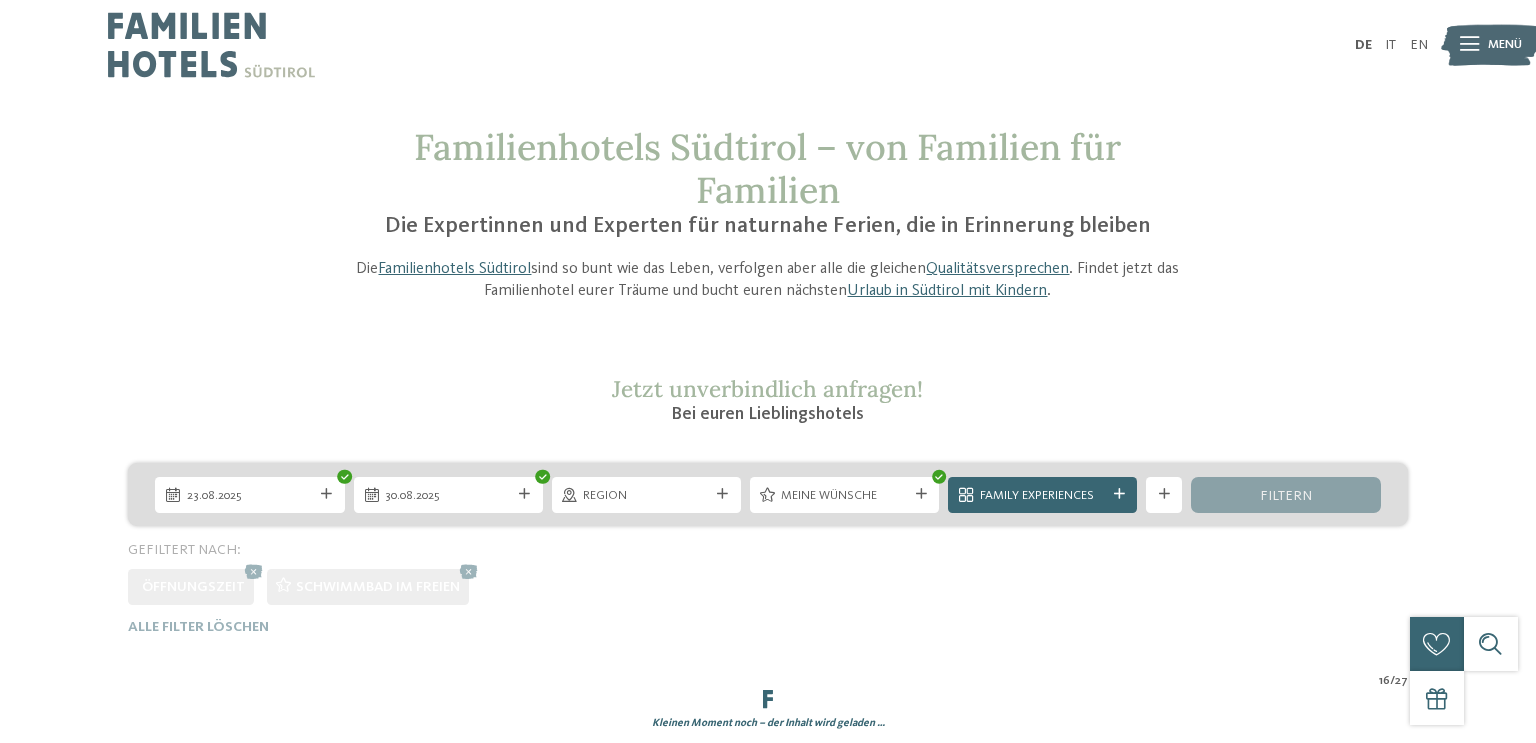scroll, scrollTop: 0, scrollLeft: 0, axis: both 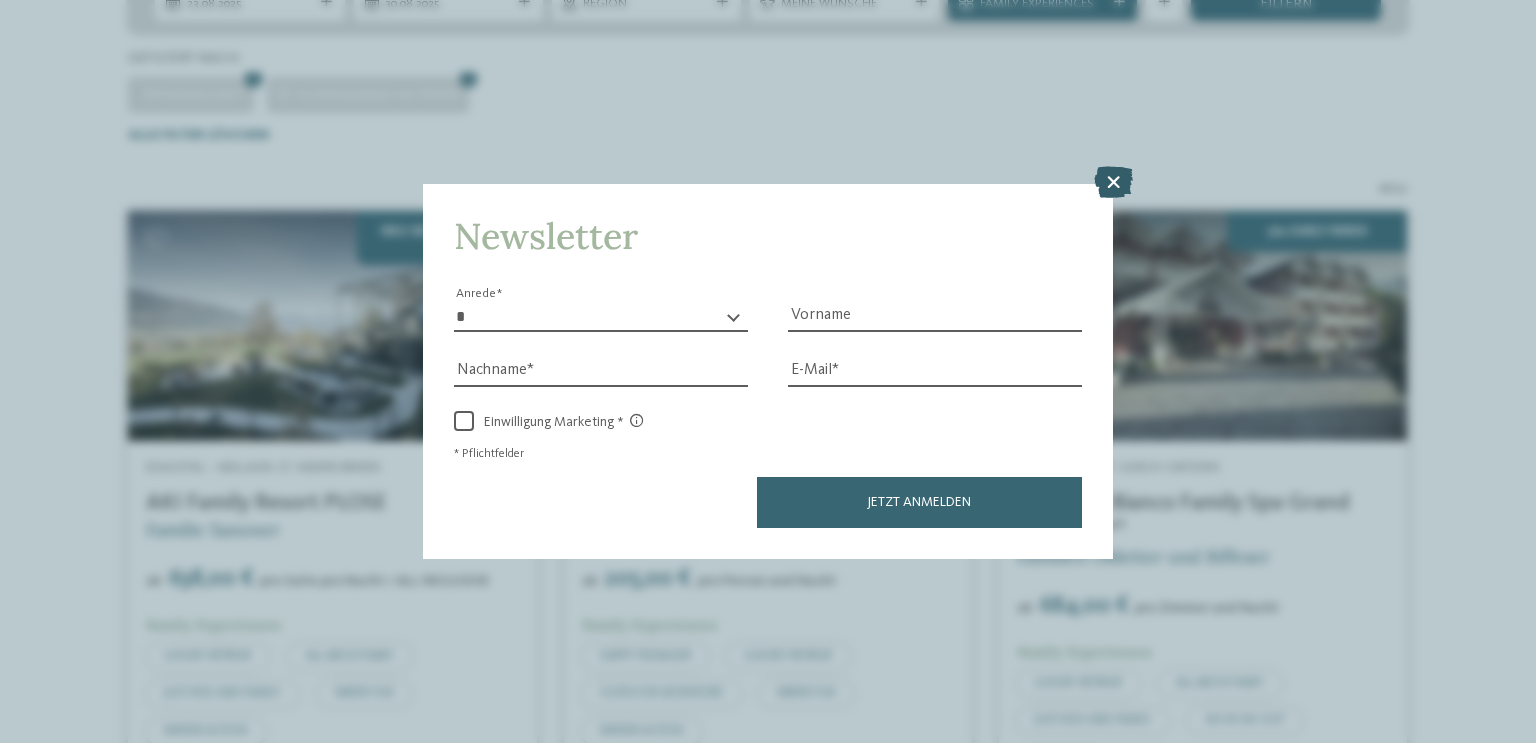 click at bounding box center [1113, 182] 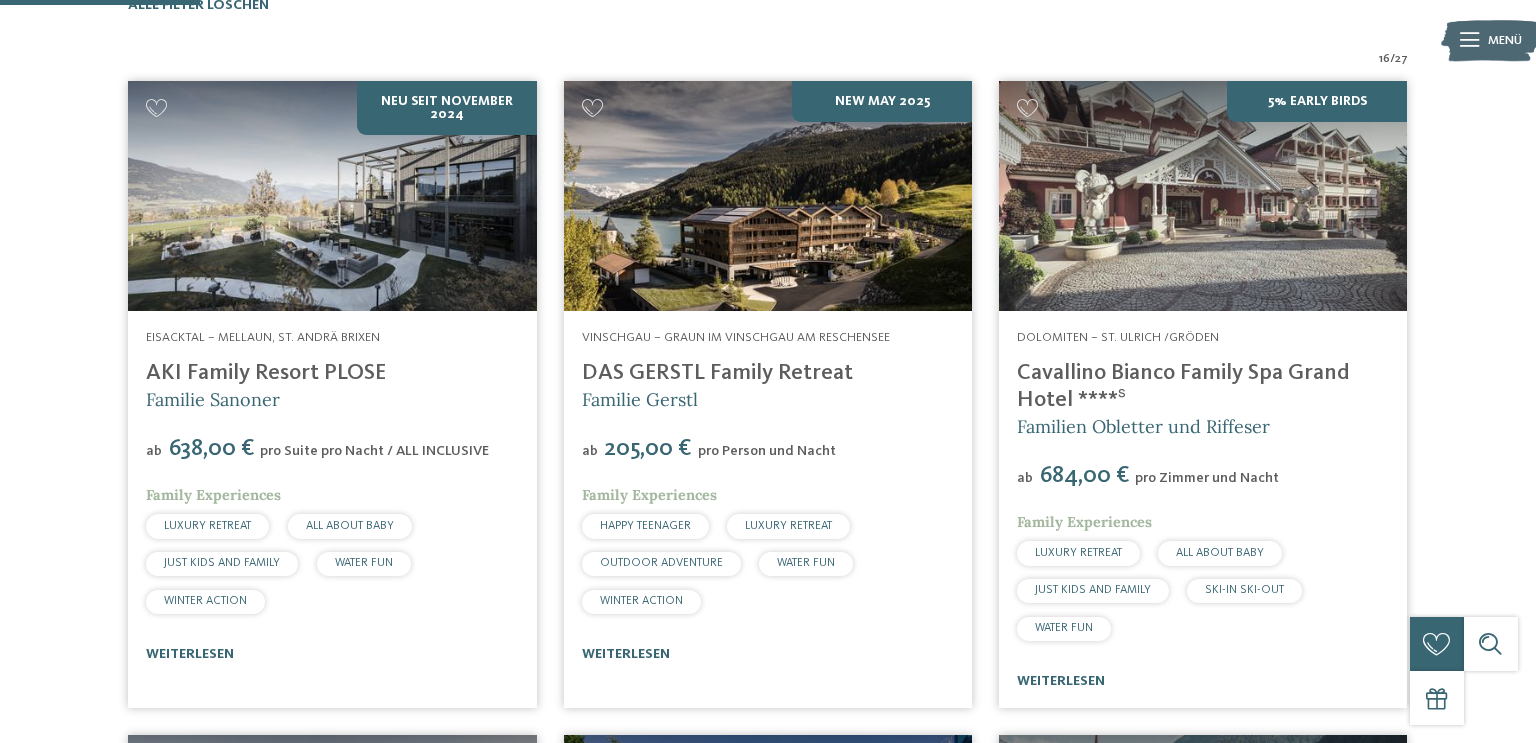 scroll, scrollTop: 621, scrollLeft: 0, axis: vertical 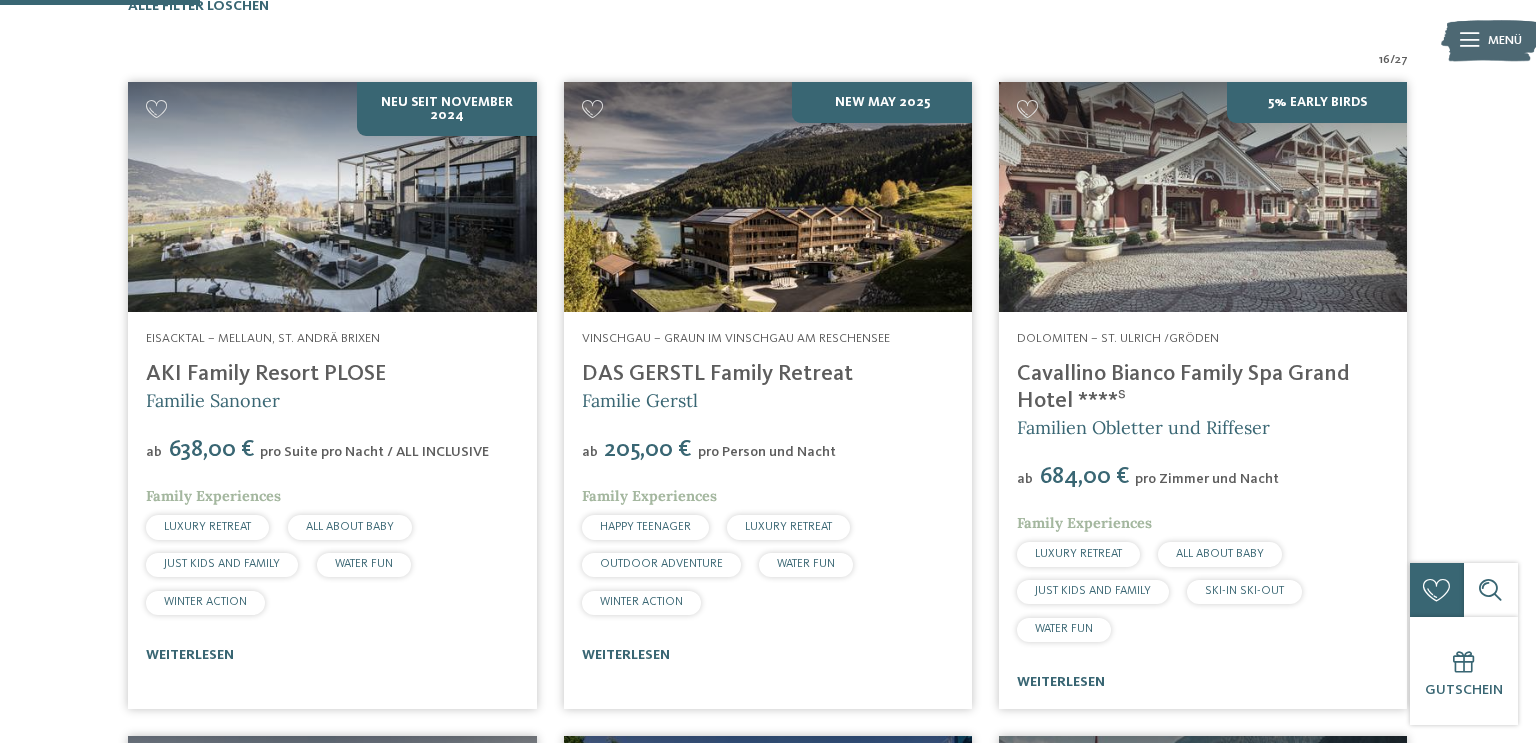 click at bounding box center [1203, 197] 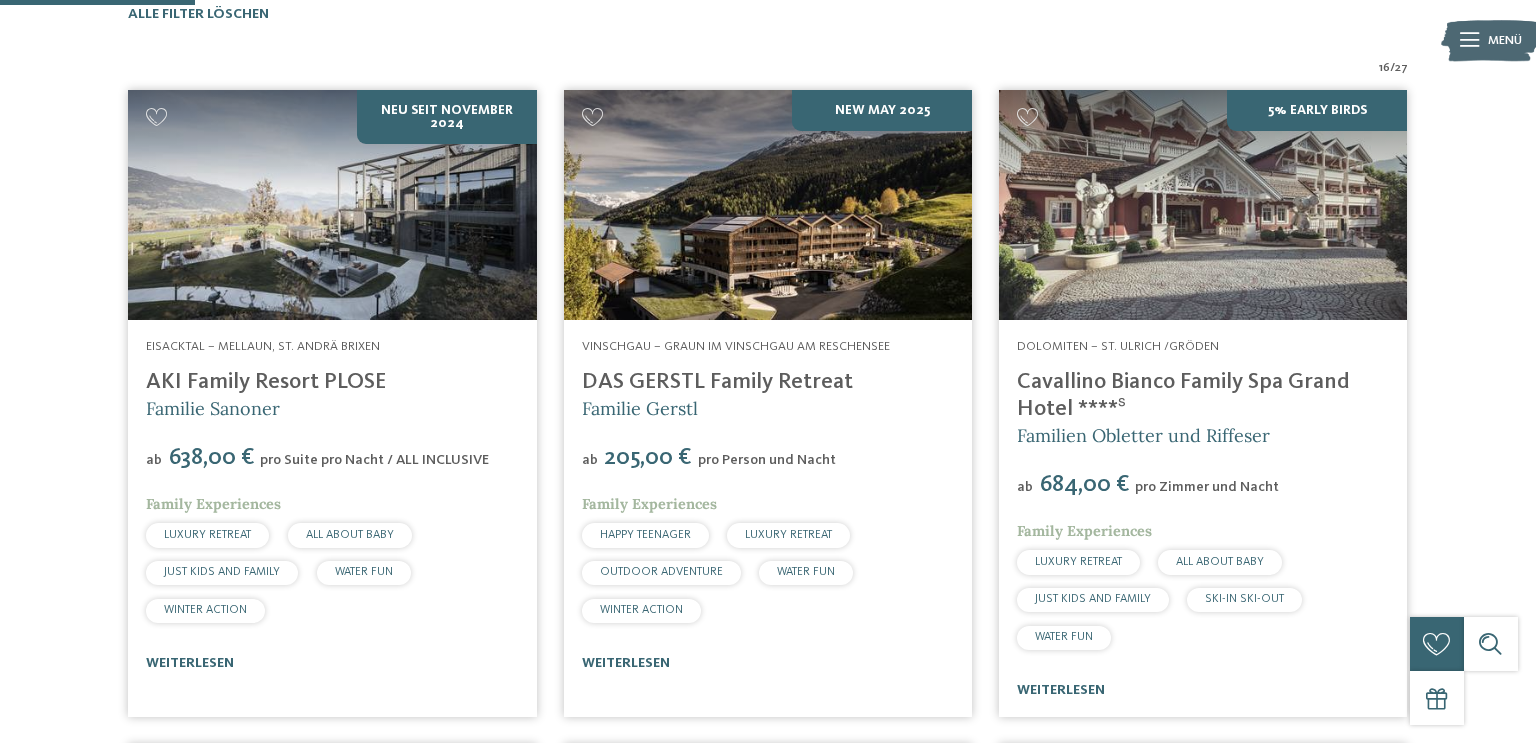 scroll, scrollTop: 601, scrollLeft: 0, axis: vertical 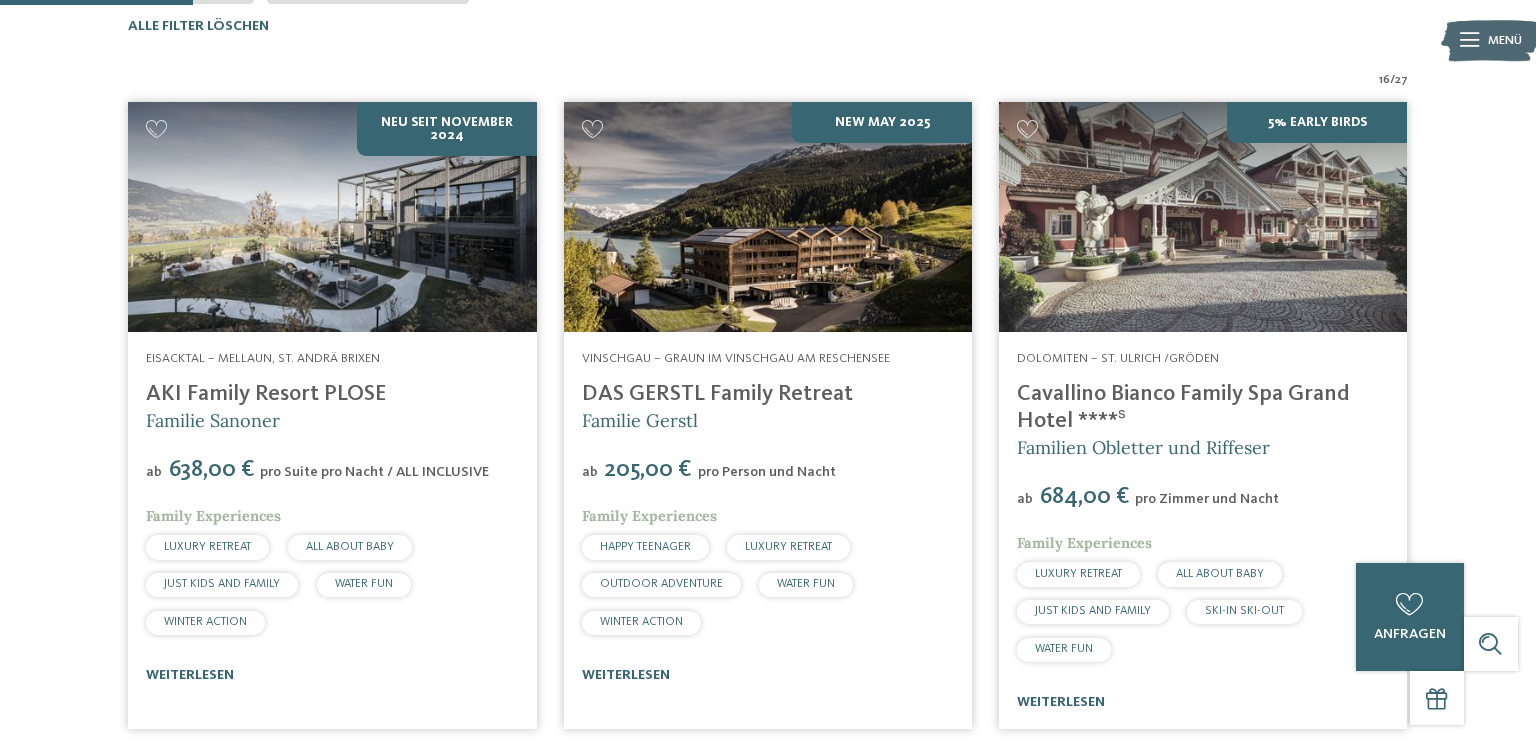 click at bounding box center (768, 217) 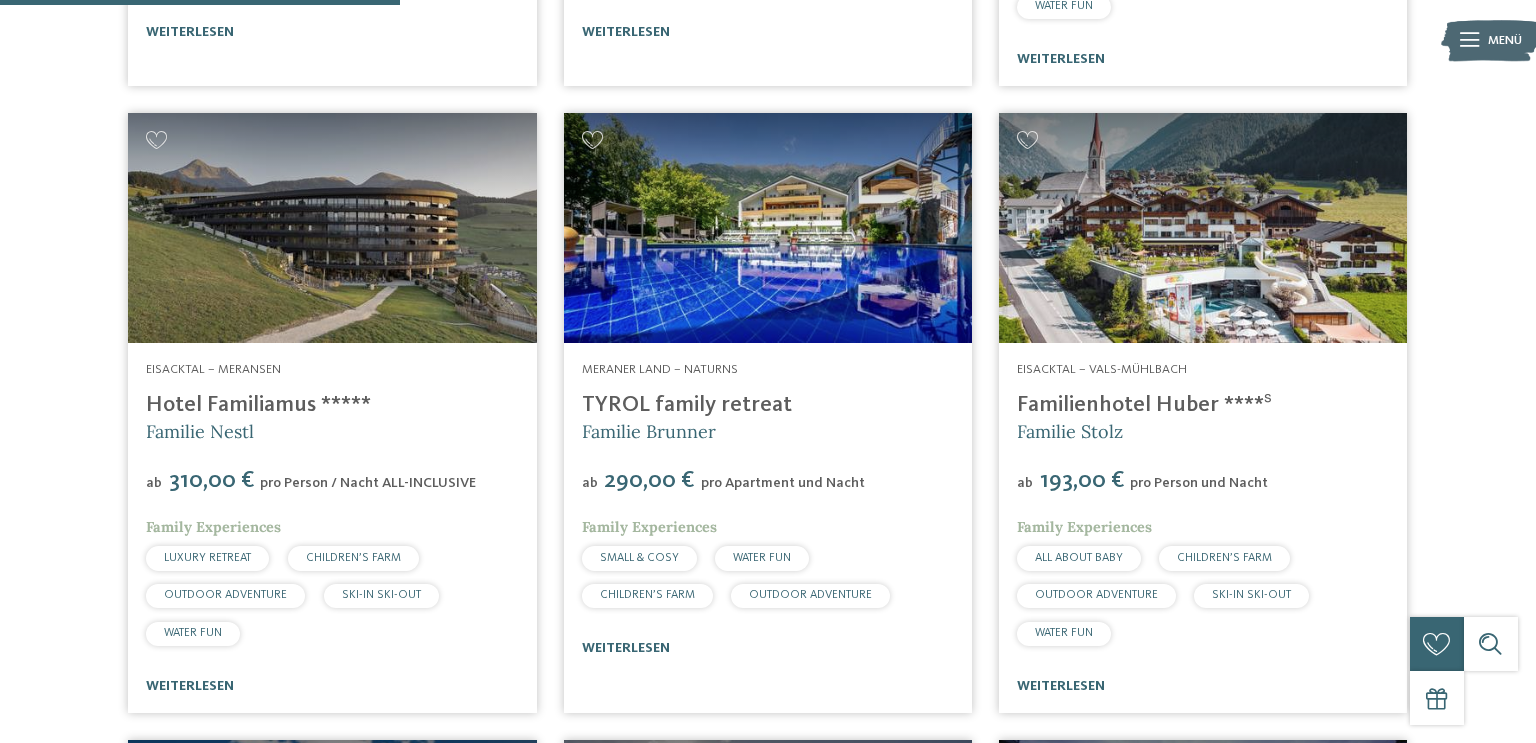 scroll, scrollTop: 1245, scrollLeft: 0, axis: vertical 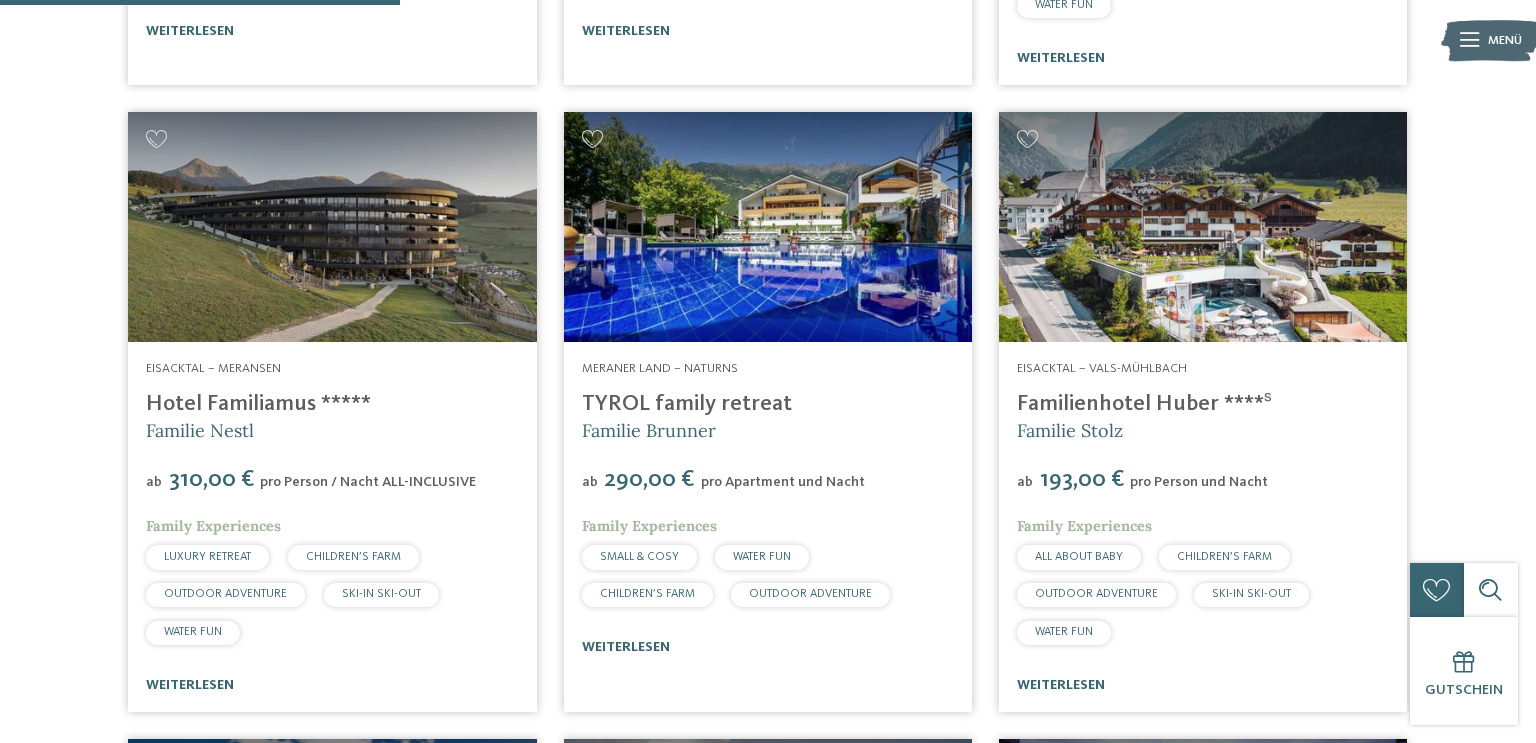 click at bounding box center [332, 227] 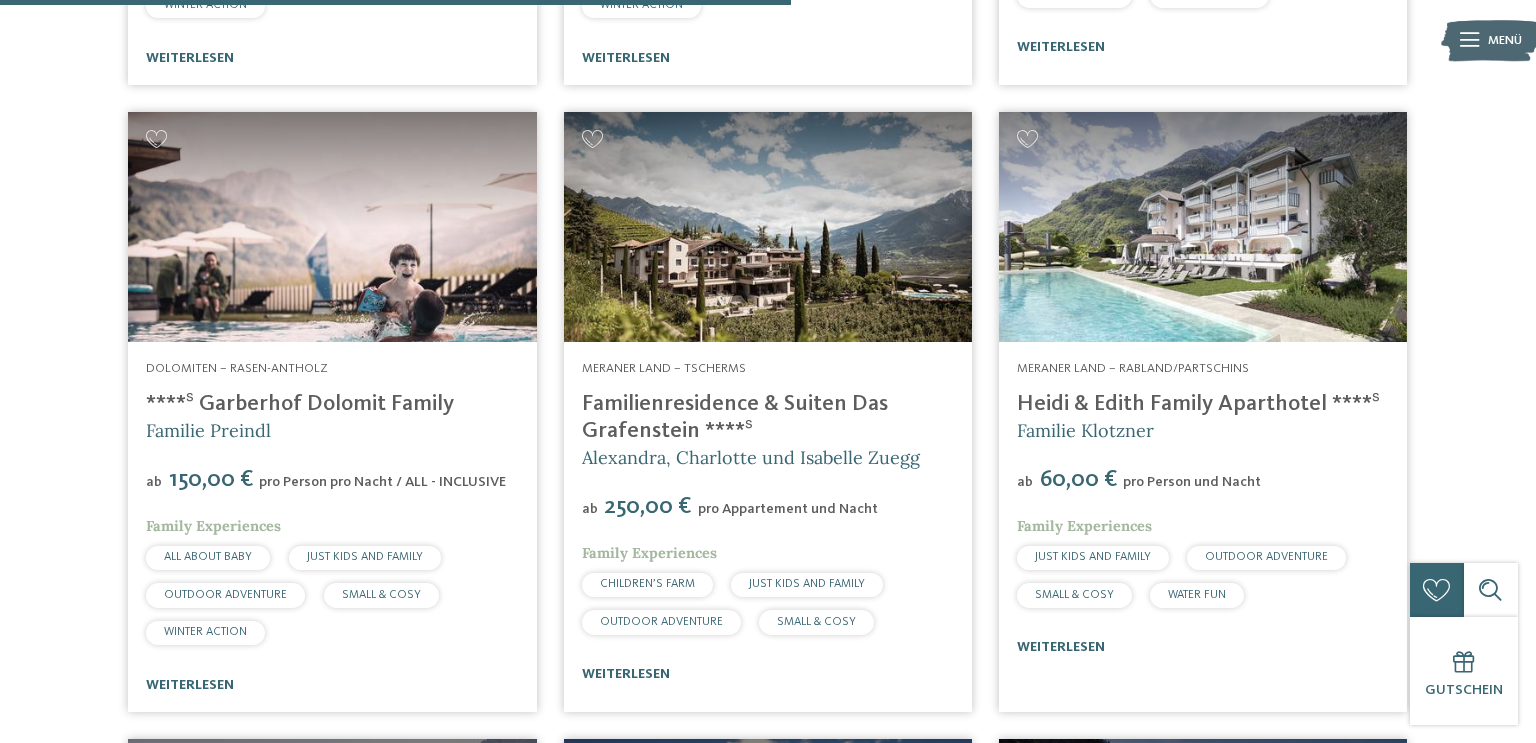 scroll, scrollTop: 2458, scrollLeft: 0, axis: vertical 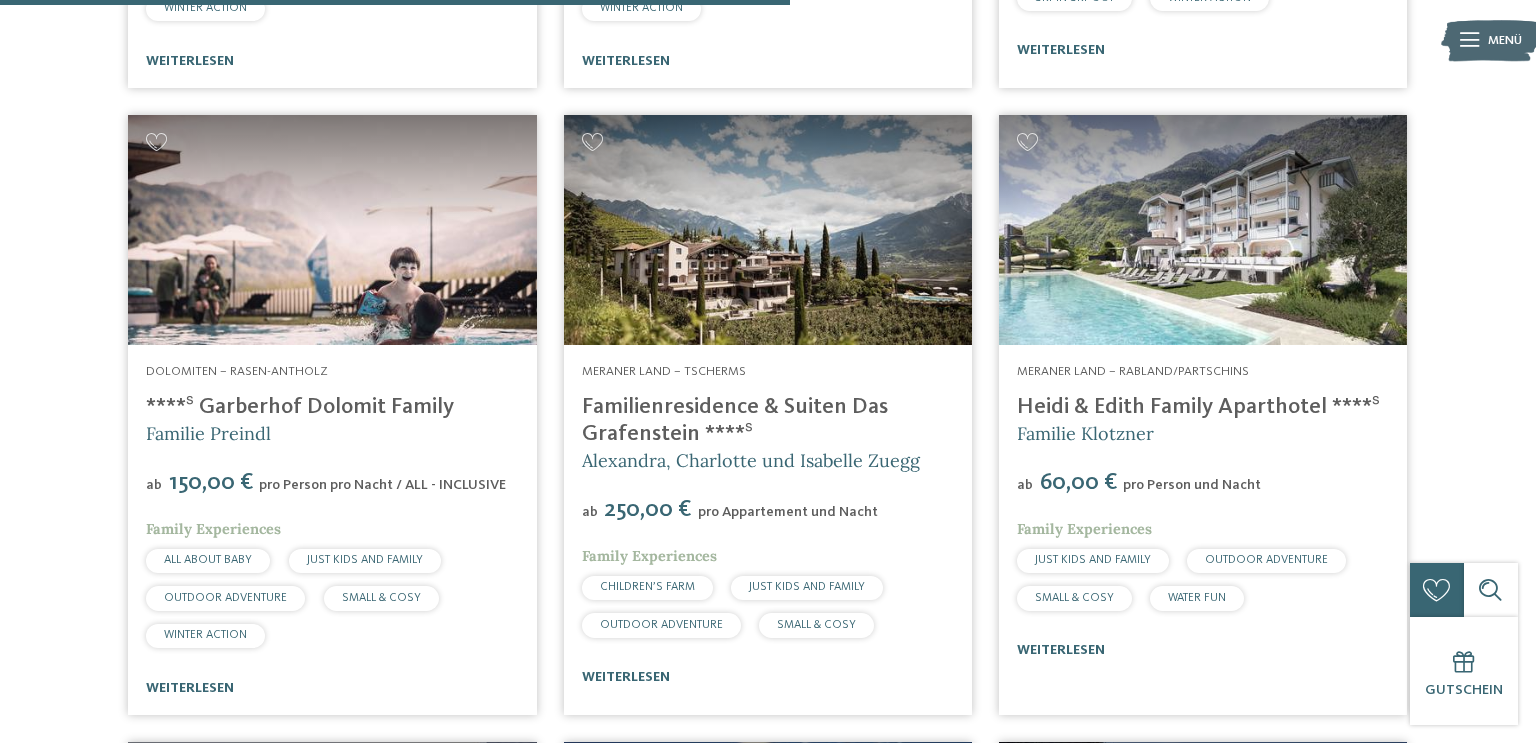 click at bounding box center (332, 230) 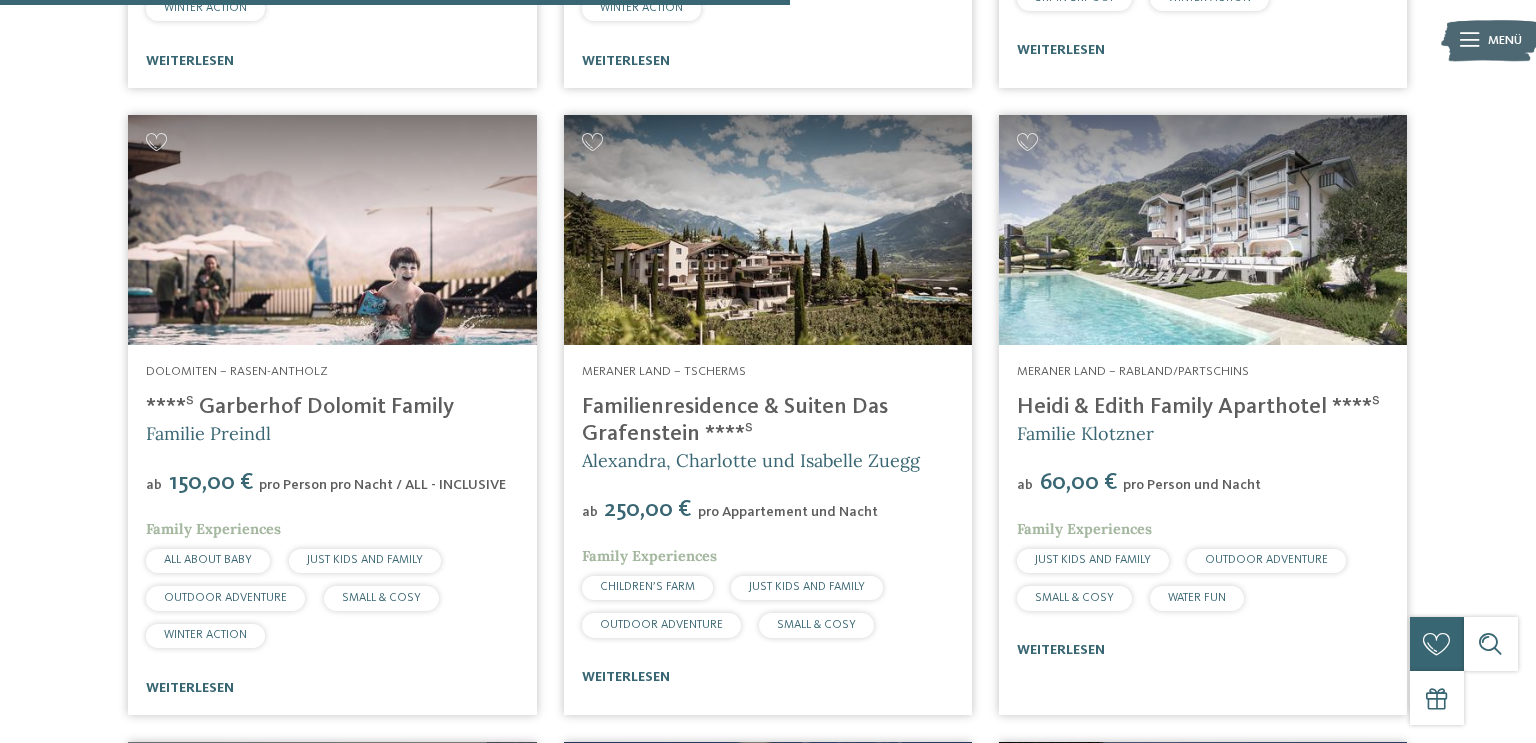click on "****ˢ Garberhof Dolomit Family" at bounding box center [300, 407] 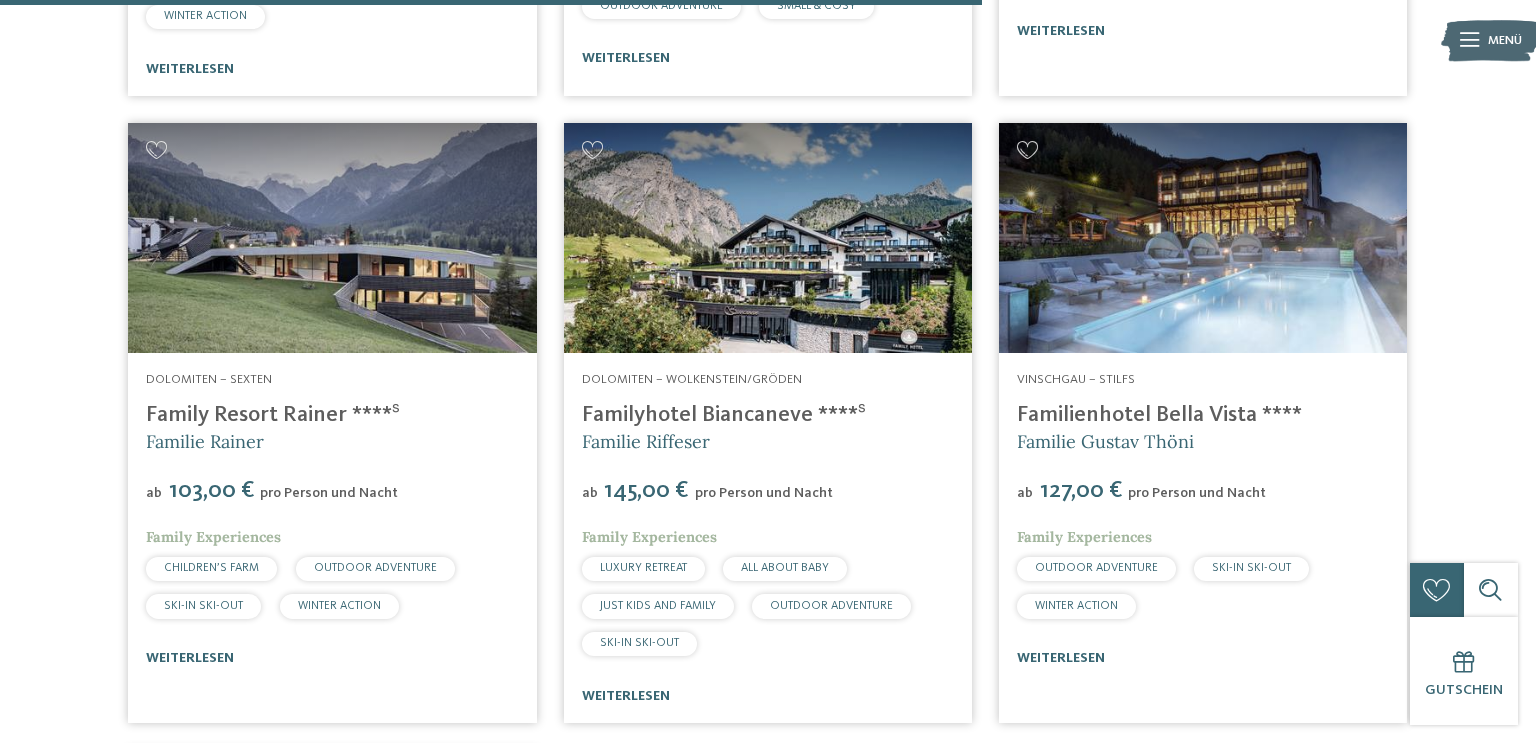 scroll, scrollTop: 3068, scrollLeft: 0, axis: vertical 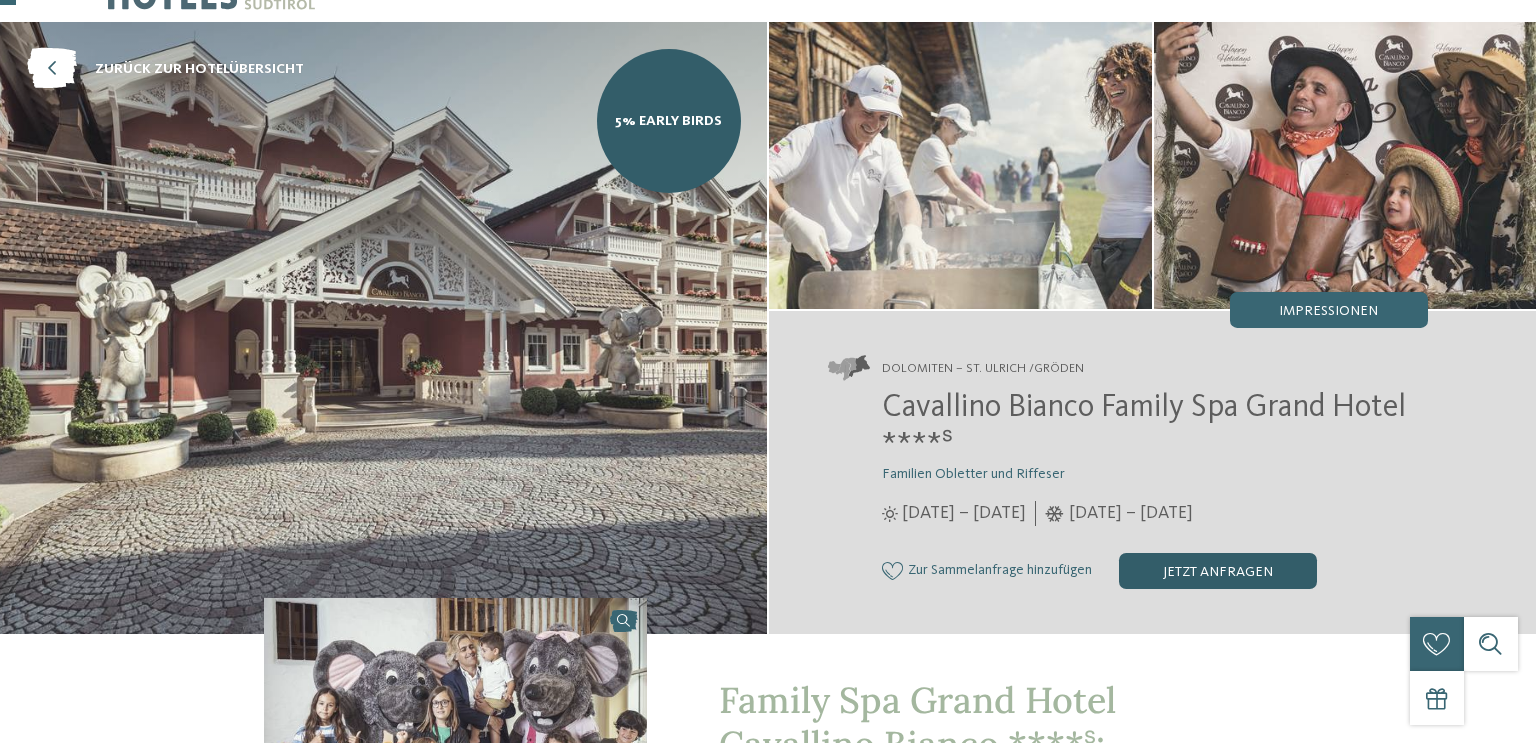 click on "jetzt anfragen" at bounding box center (1218, 571) 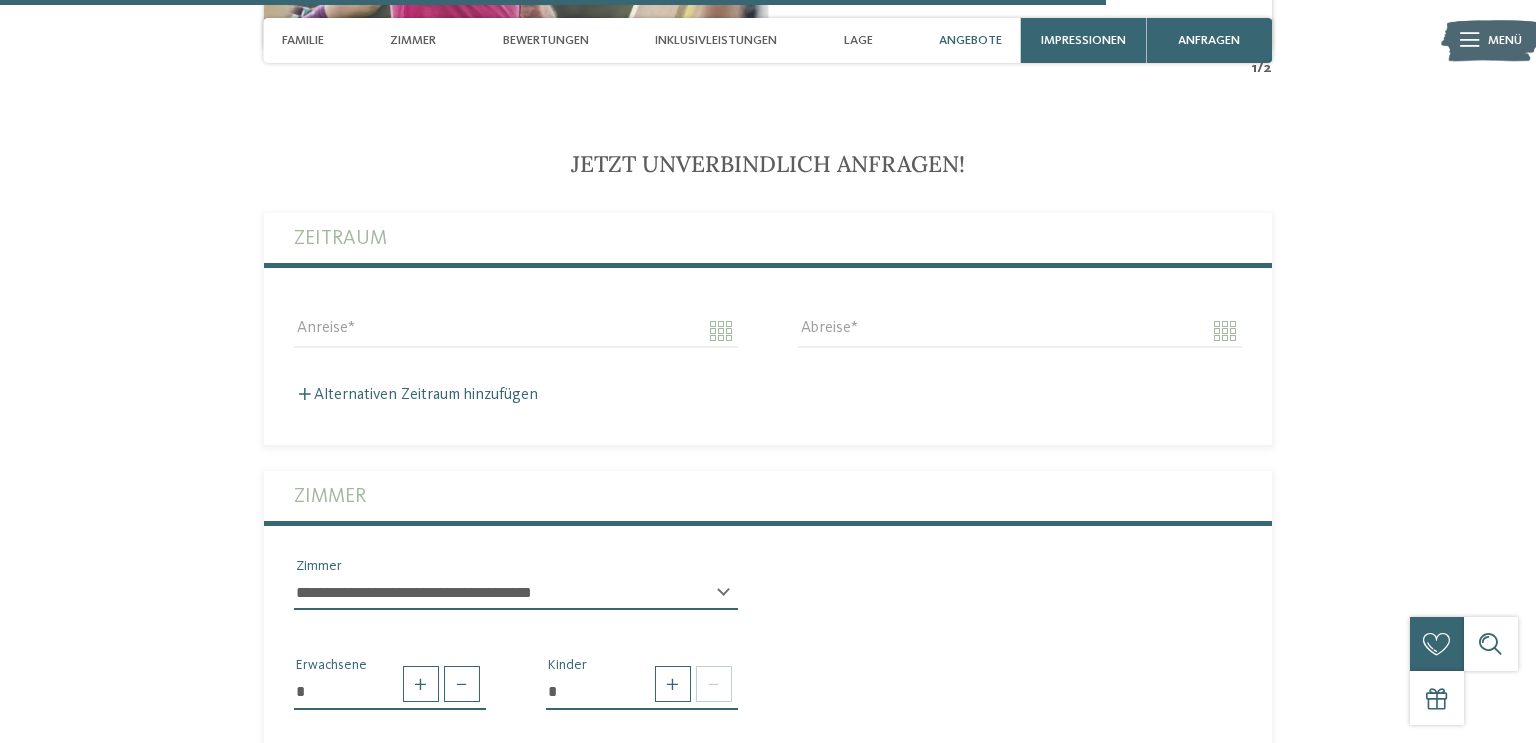 scroll, scrollTop: 4648, scrollLeft: 0, axis: vertical 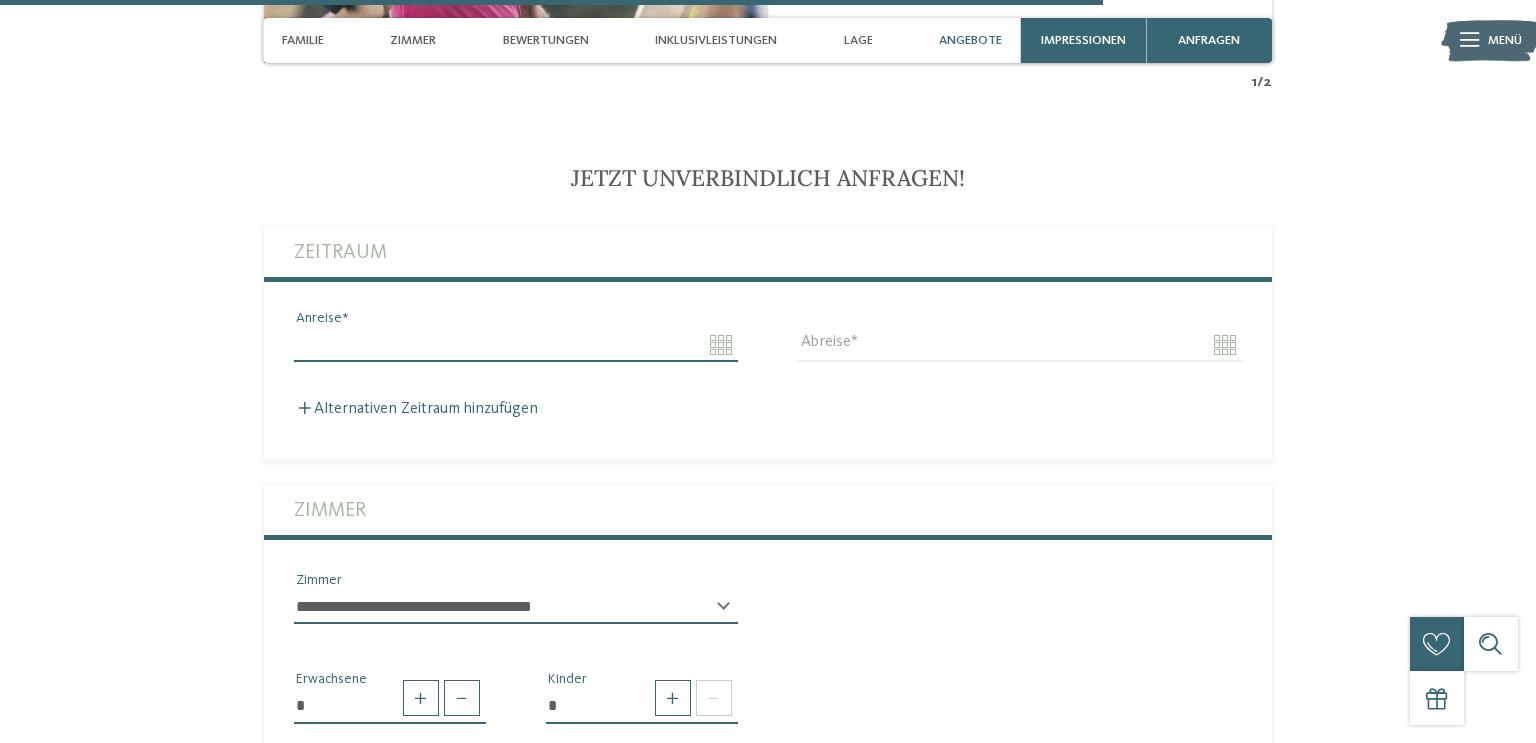click on "Kleinen Moment noch – die Webseite wird geladen …
DE
IT" at bounding box center [768, -1033] 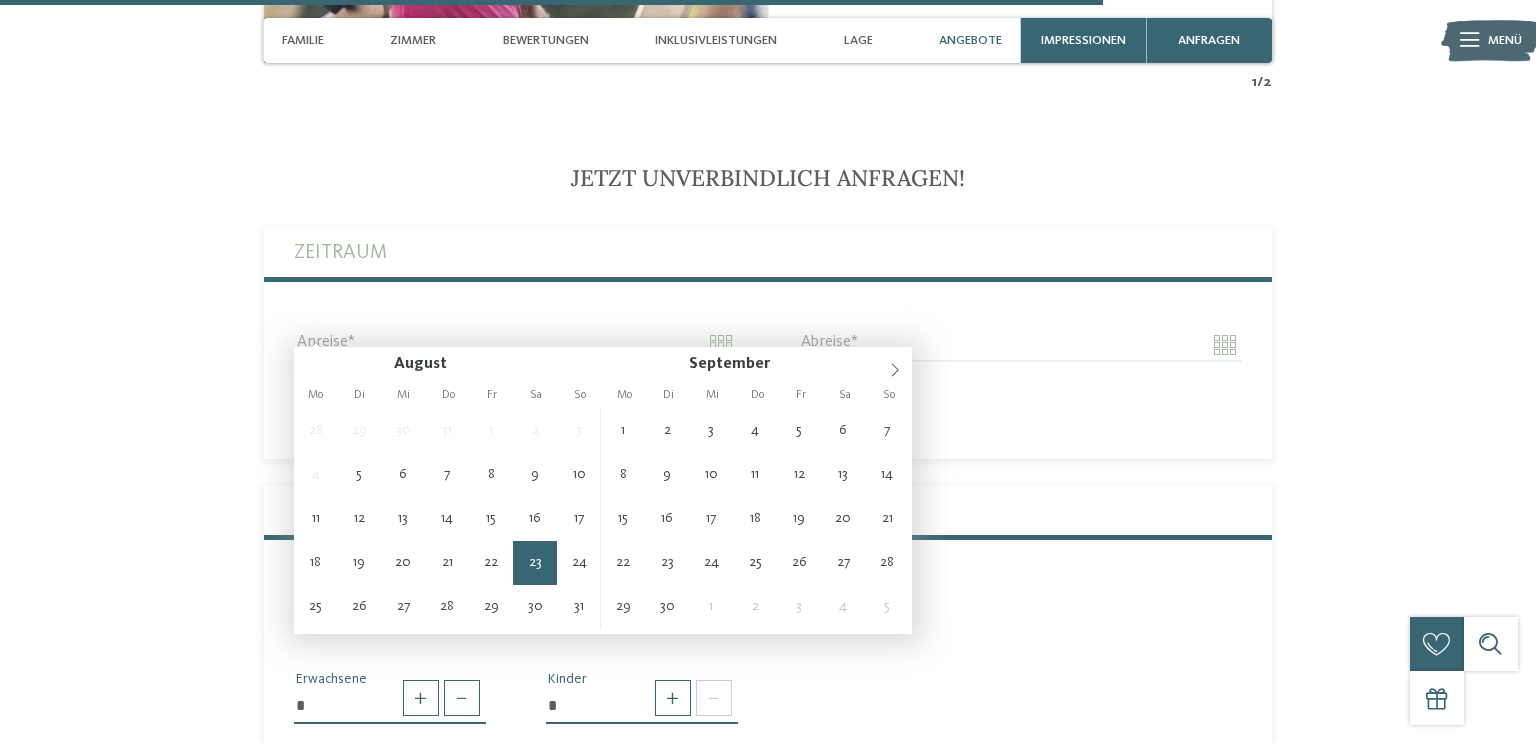 type on "**********" 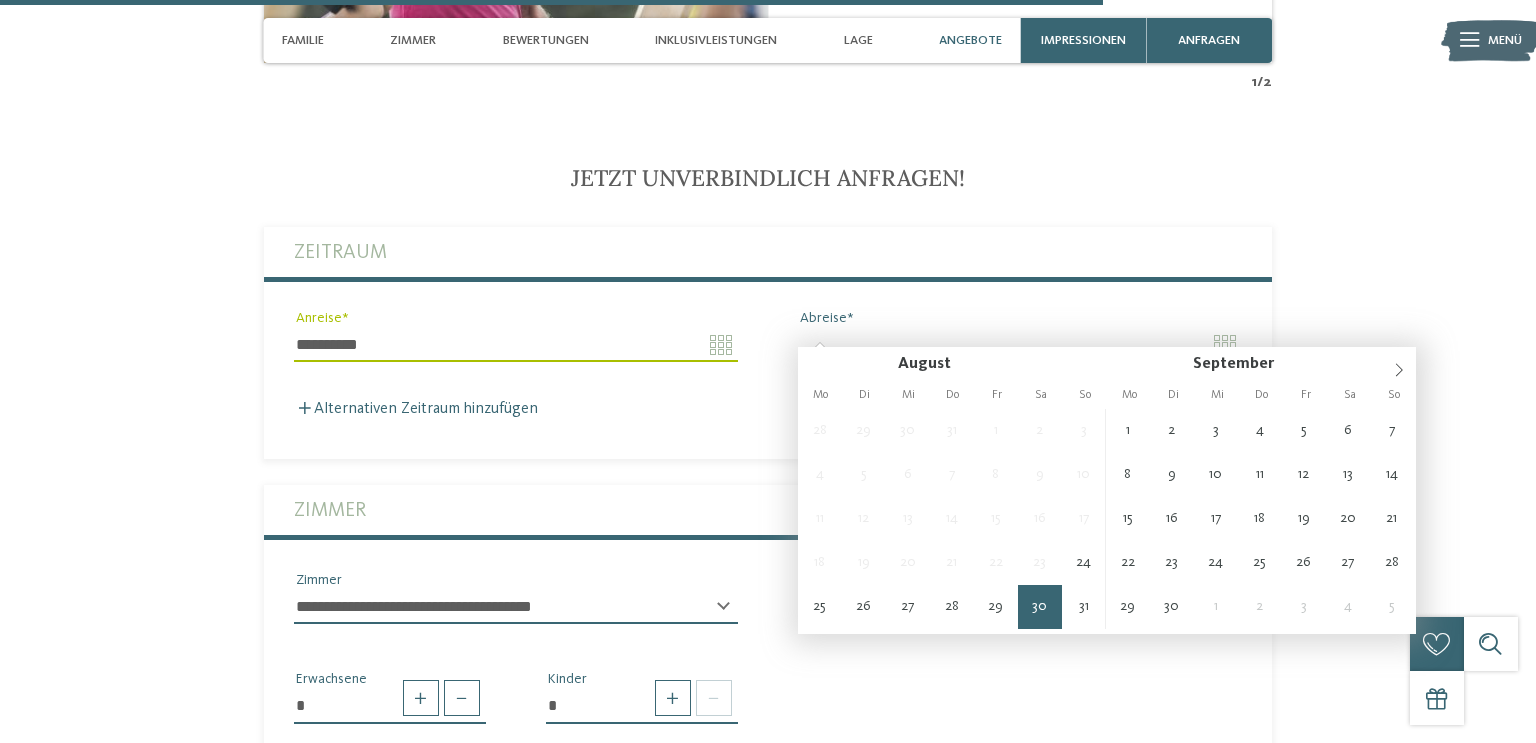 type on "**********" 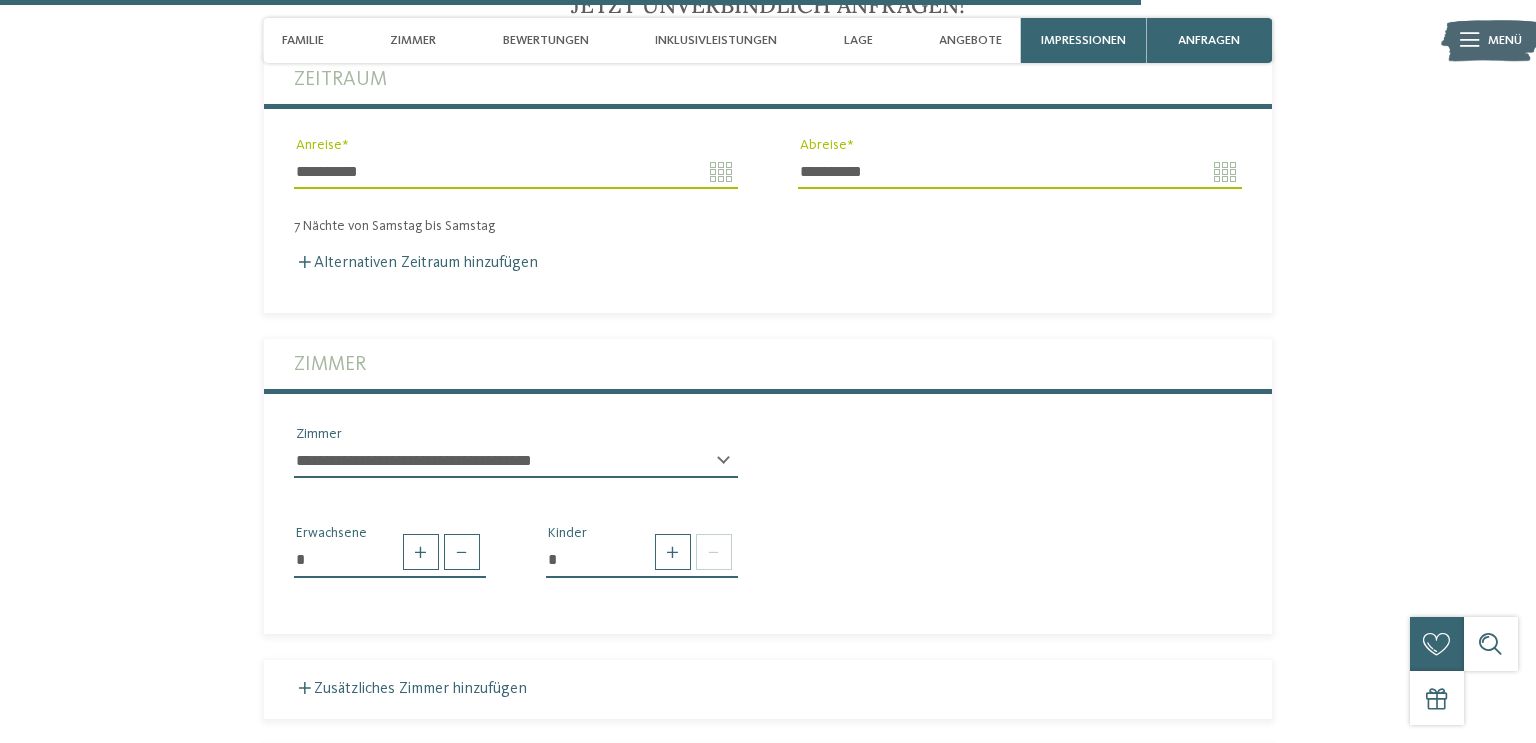 scroll, scrollTop: 4828, scrollLeft: 0, axis: vertical 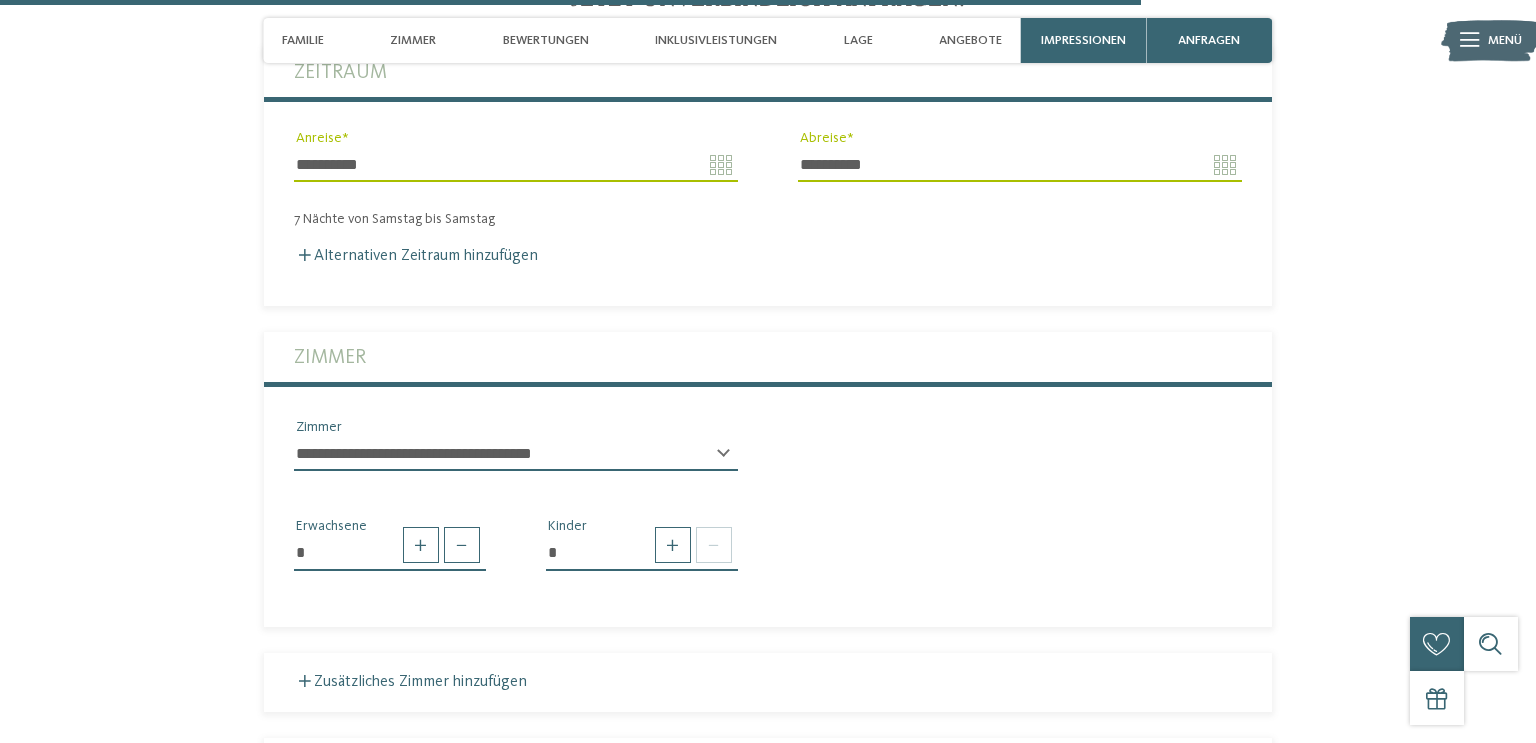 click on "**********" at bounding box center (516, 454) 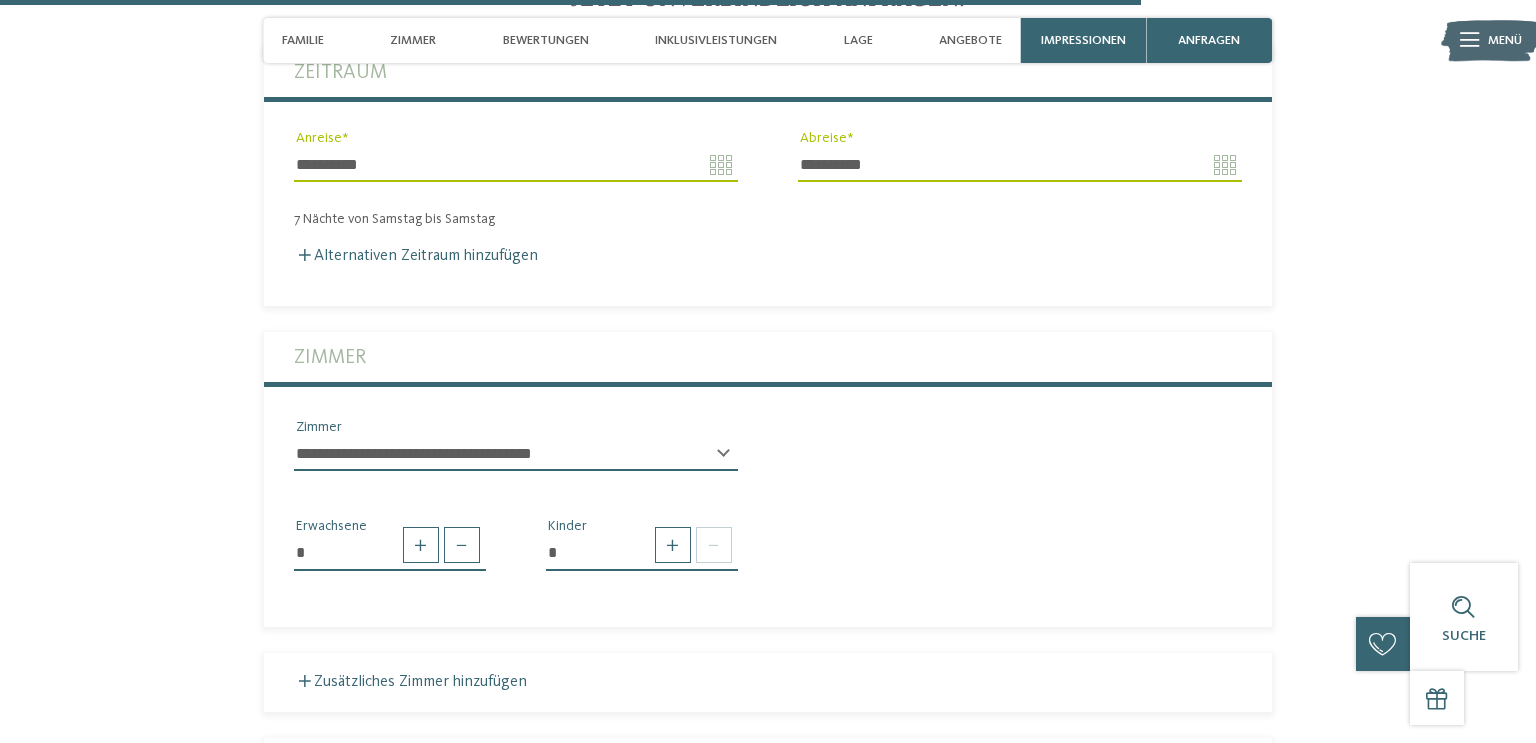 click on "**********" at bounding box center (516, 454) 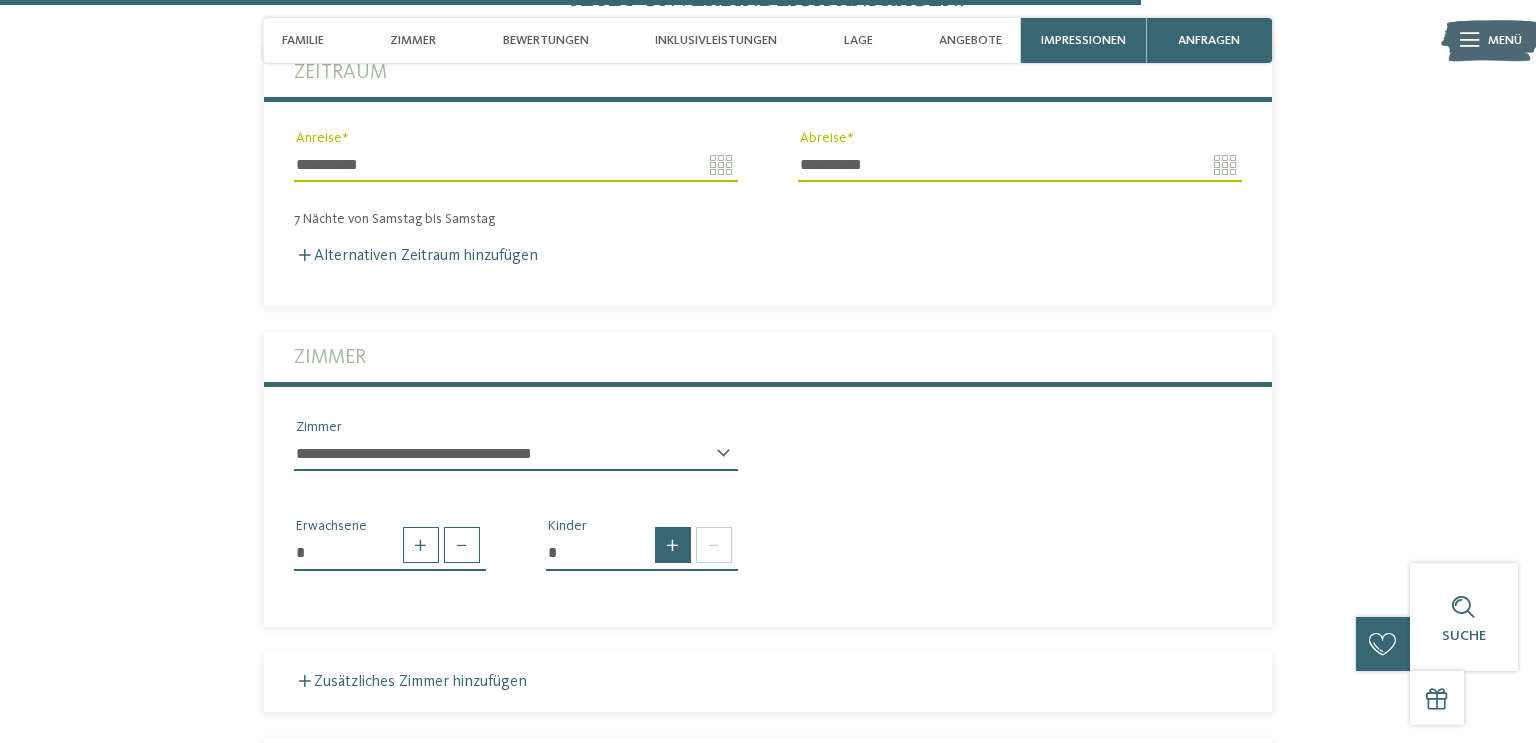 click at bounding box center [673, 545] 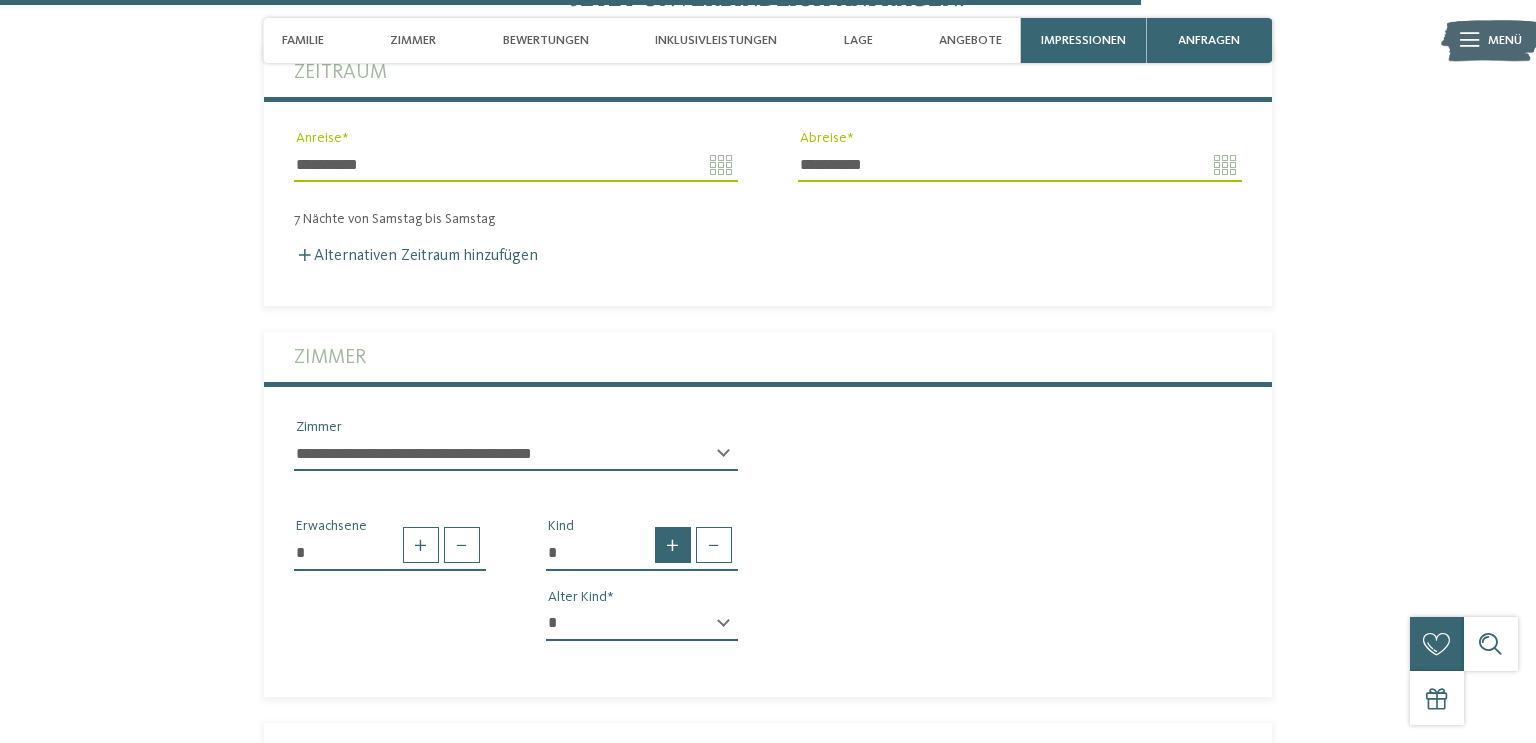 click at bounding box center (673, 545) 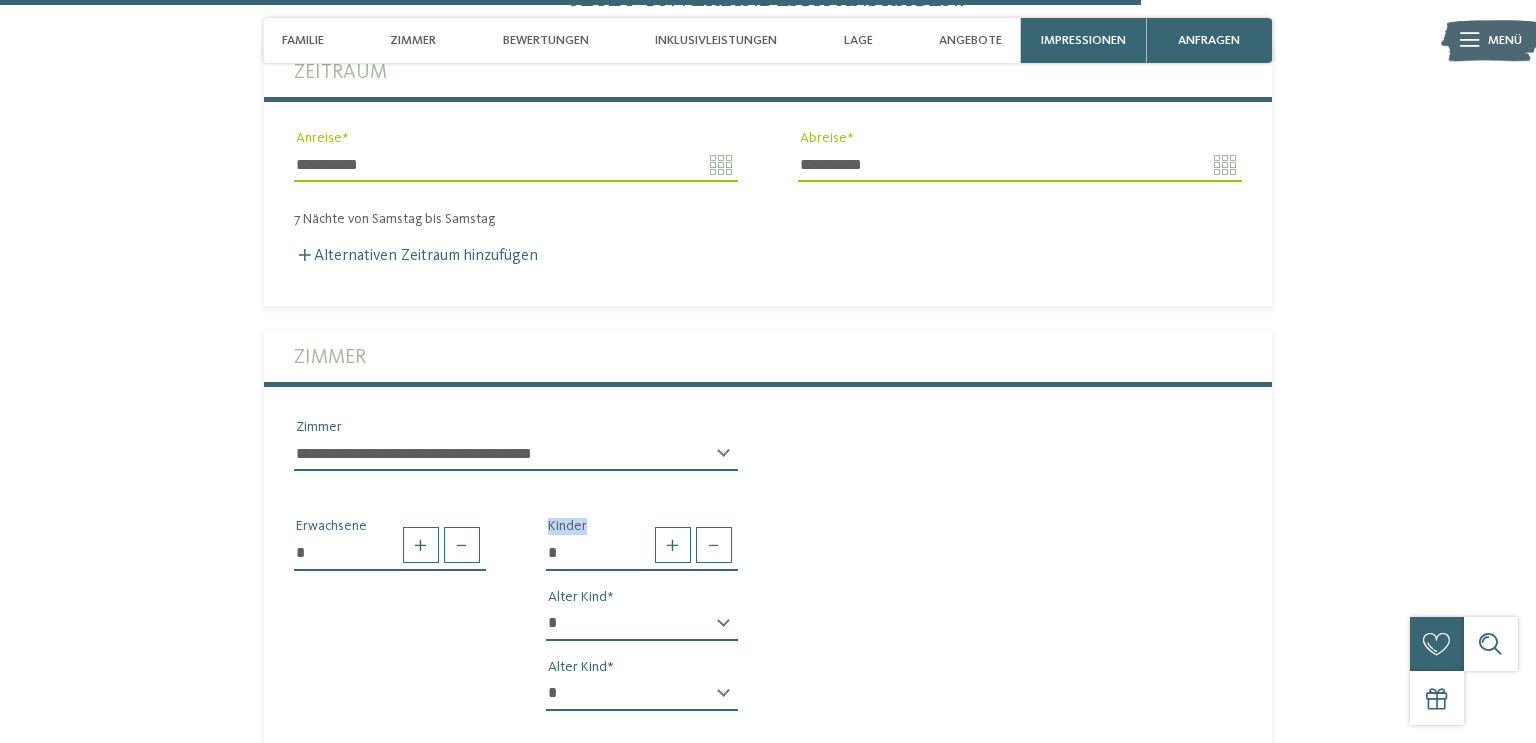 click on "* * * * * * * * * * * ** ** ** ** ** ** ** **" at bounding box center (642, 624) 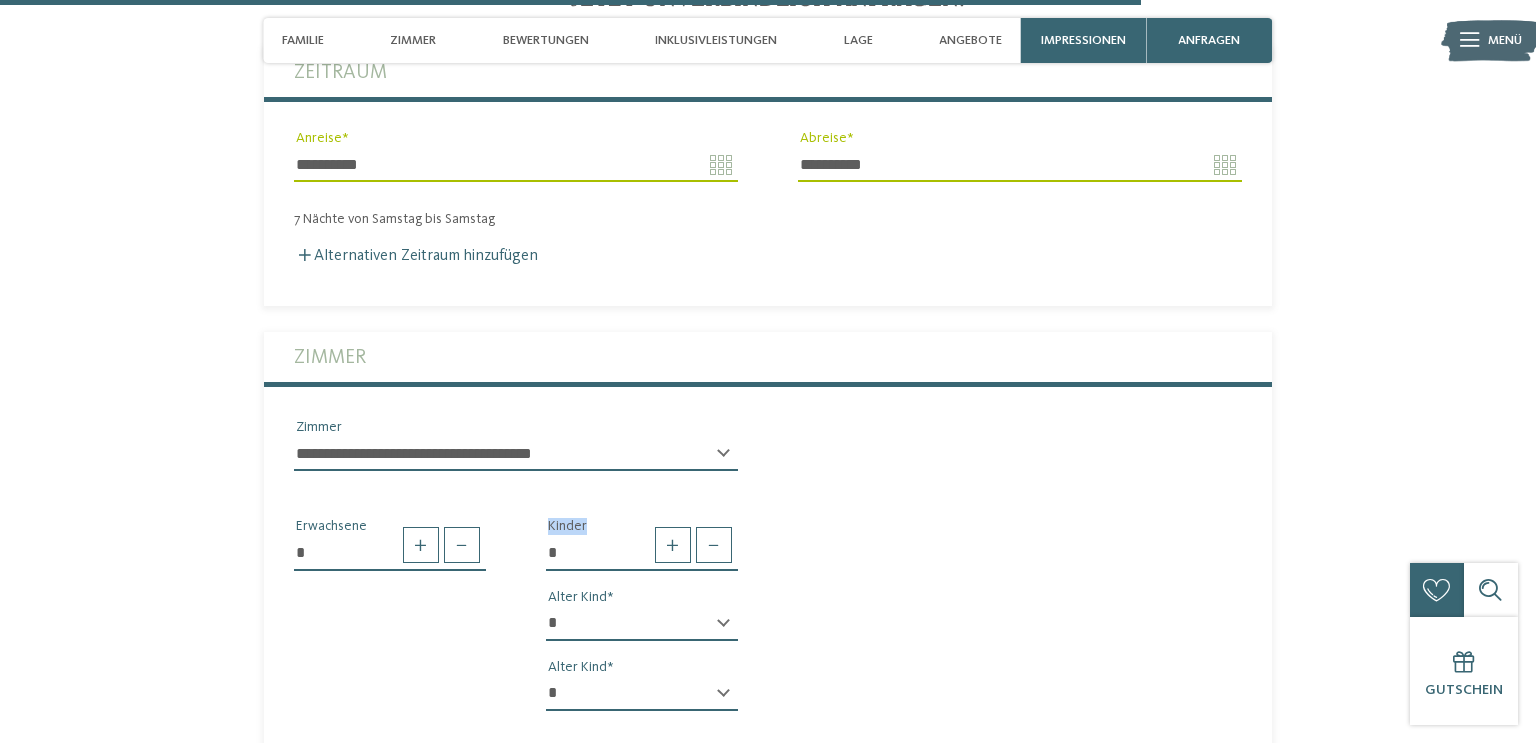select on "*" 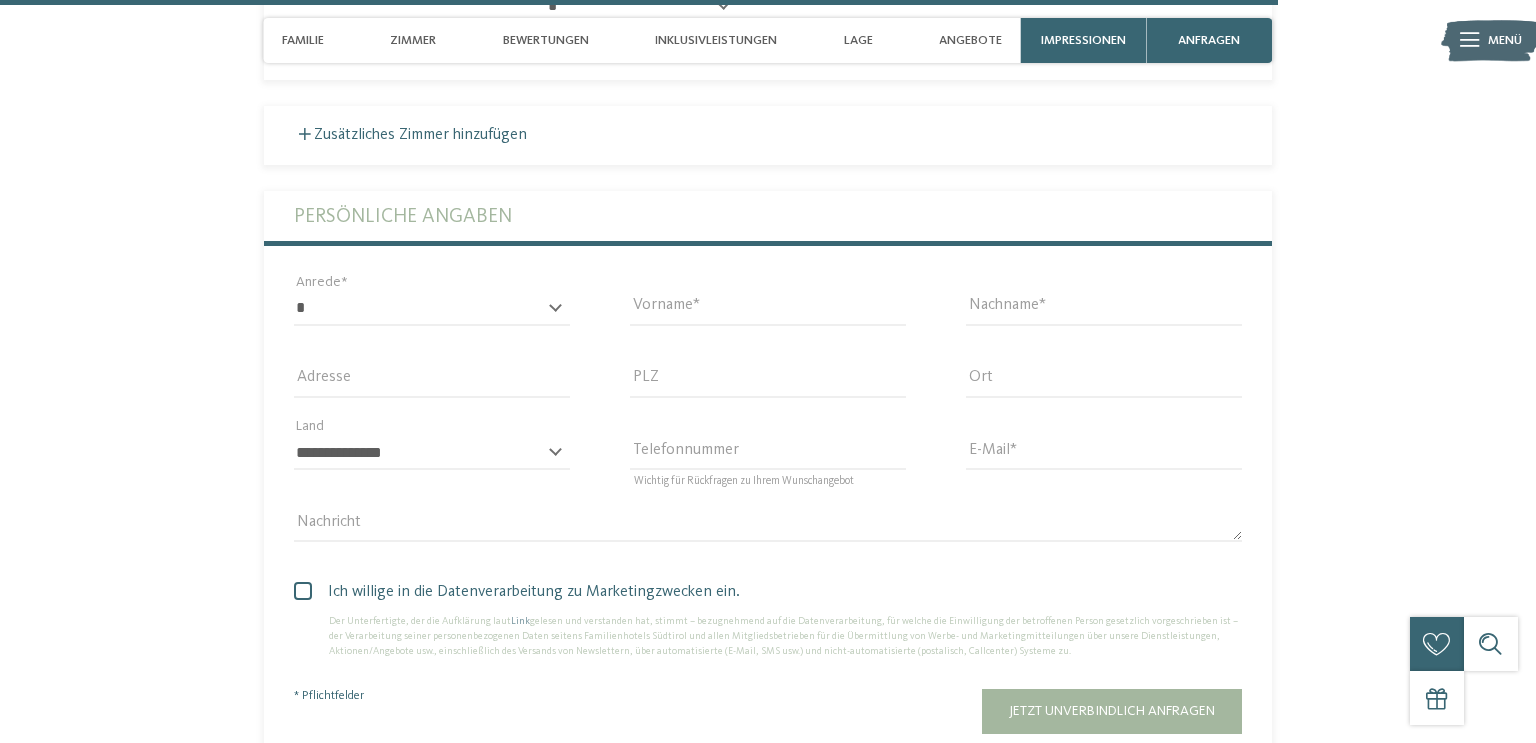 scroll, scrollTop: 5536, scrollLeft: 0, axis: vertical 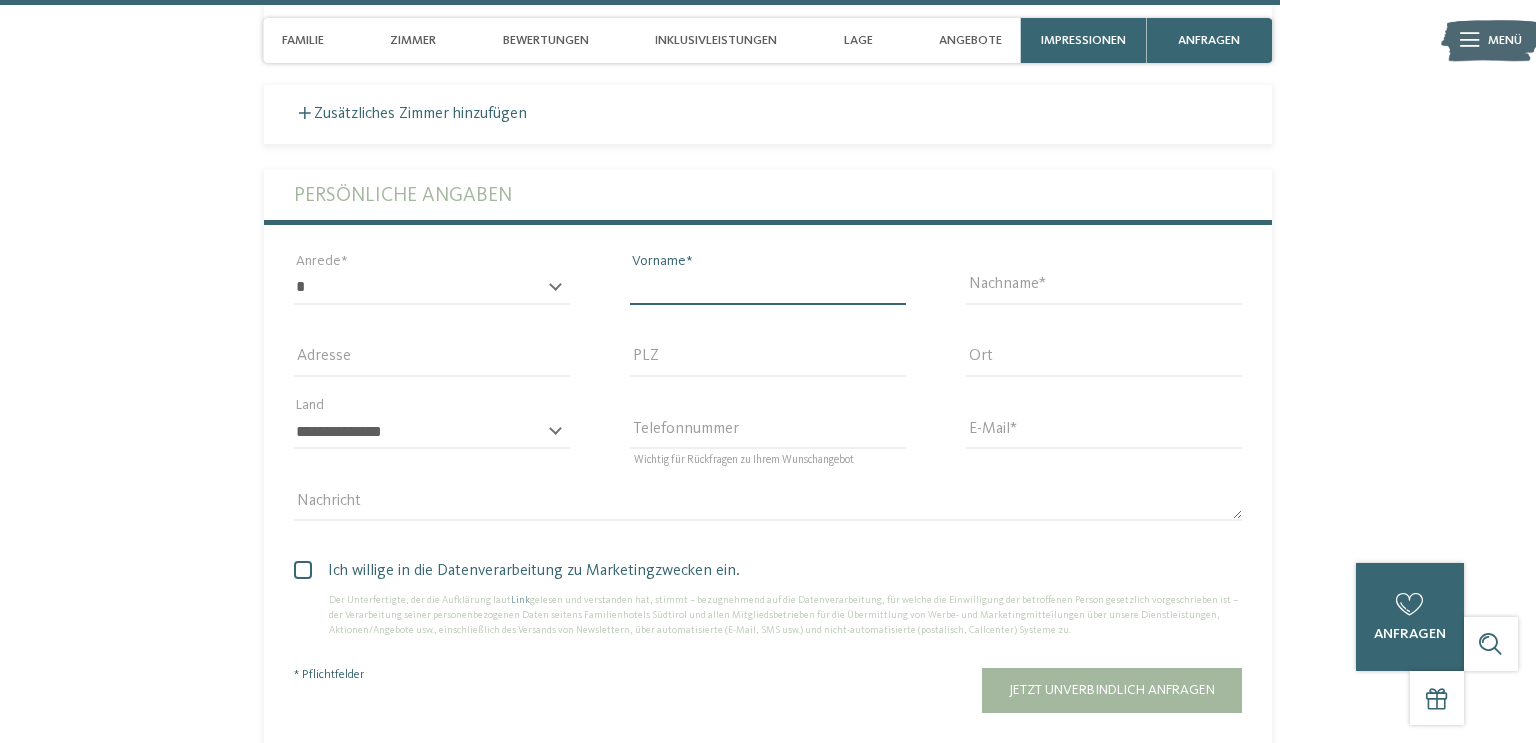 click on "Vorname" at bounding box center [768, 288] 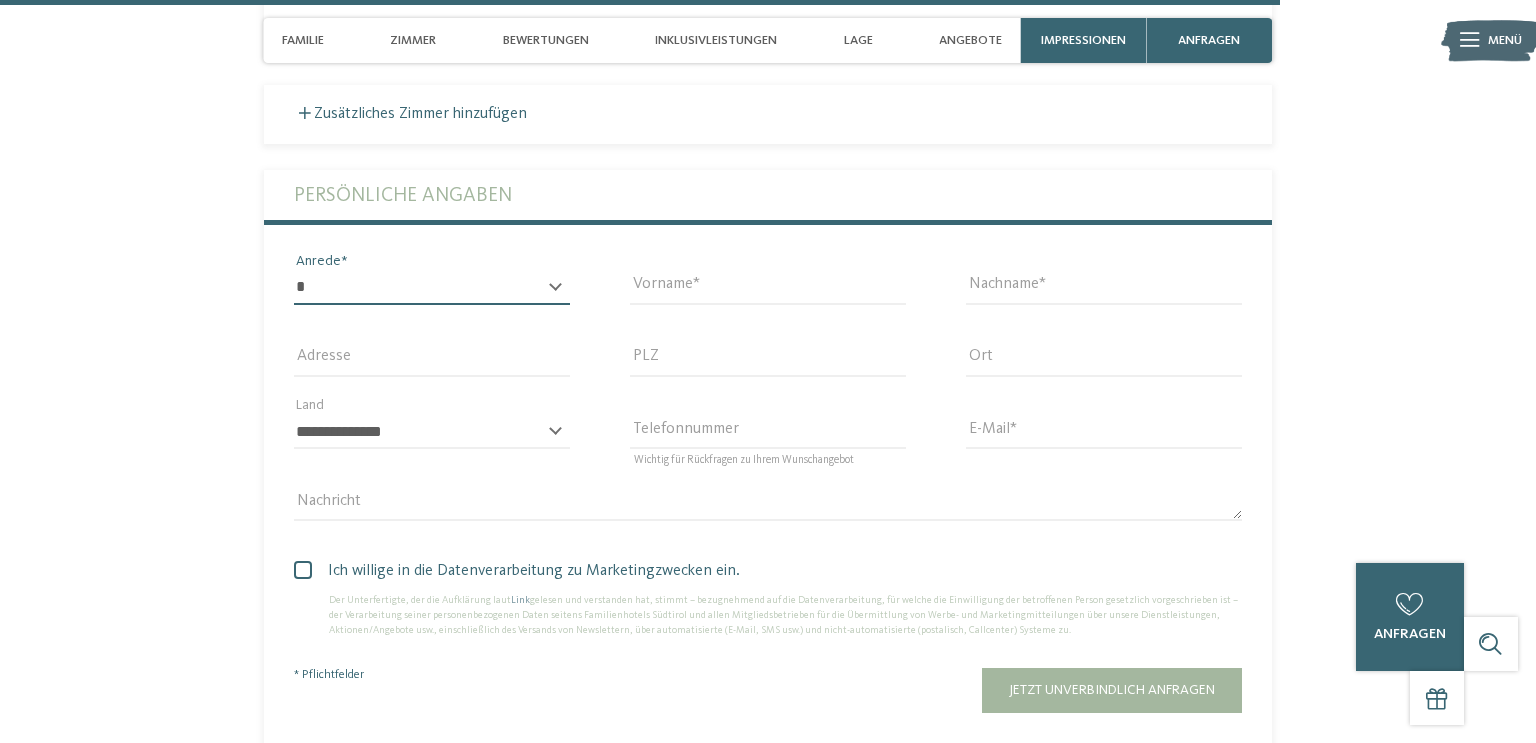 click on "* **** **** ******* ******" at bounding box center (432, 288) 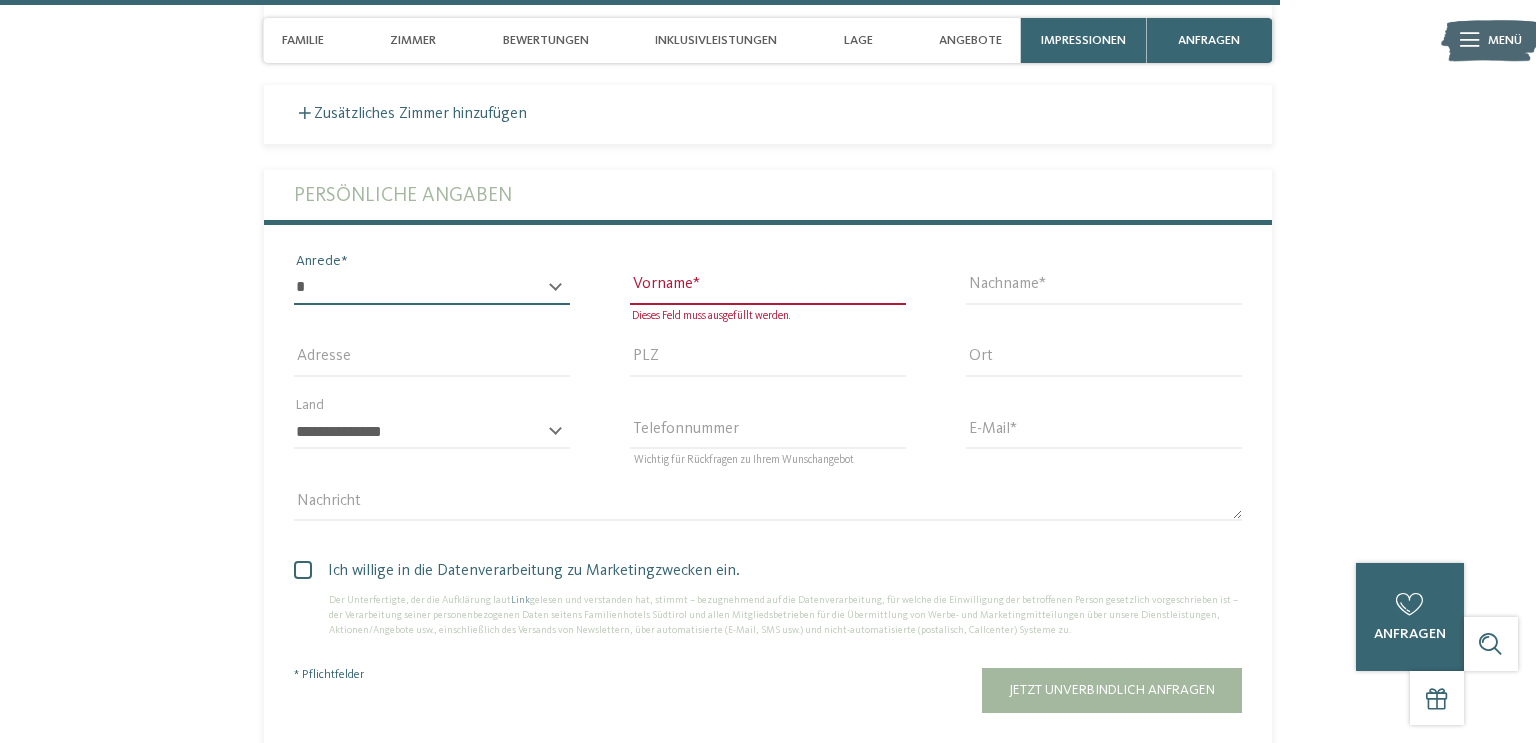 select on "*" 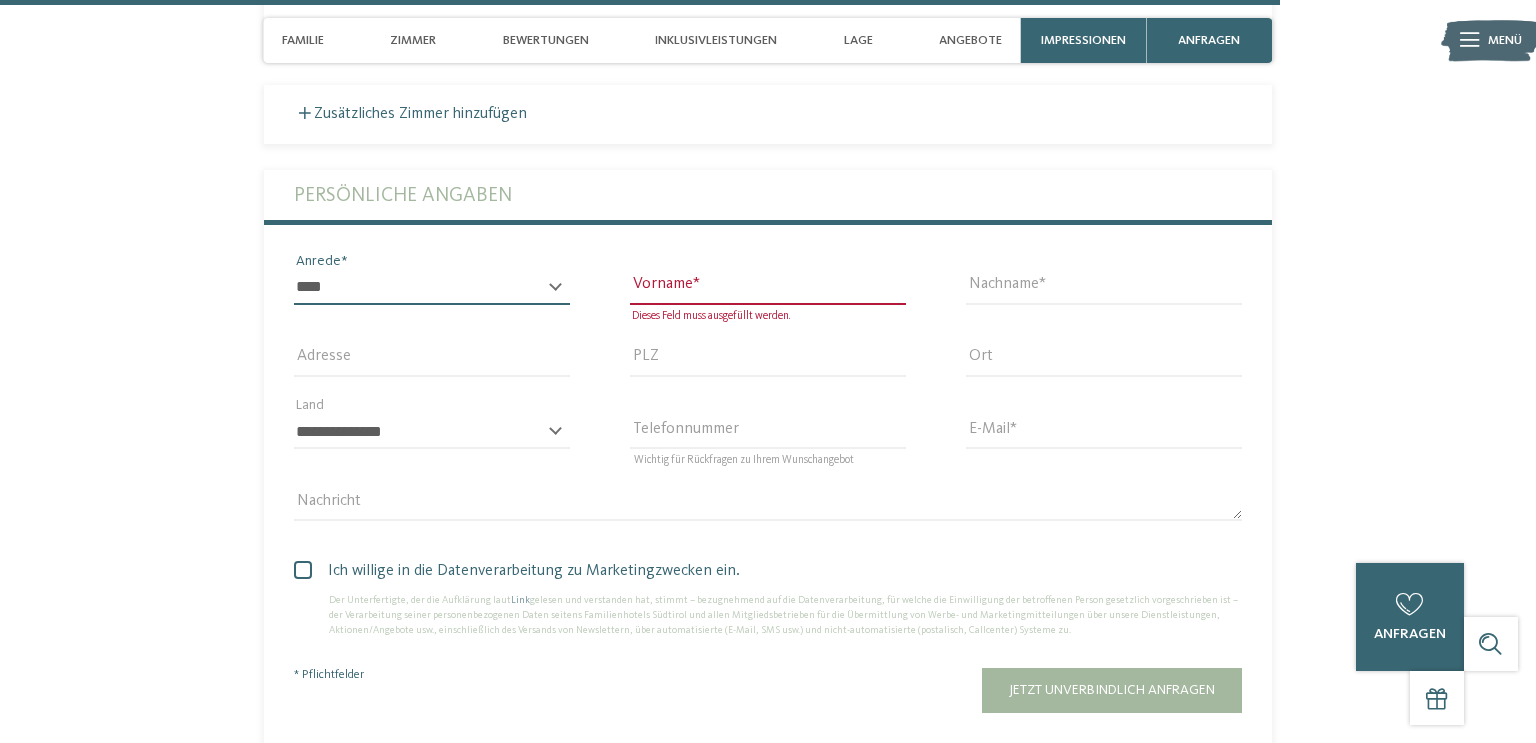 click on "* **** **** ******* ******" at bounding box center (432, 288) 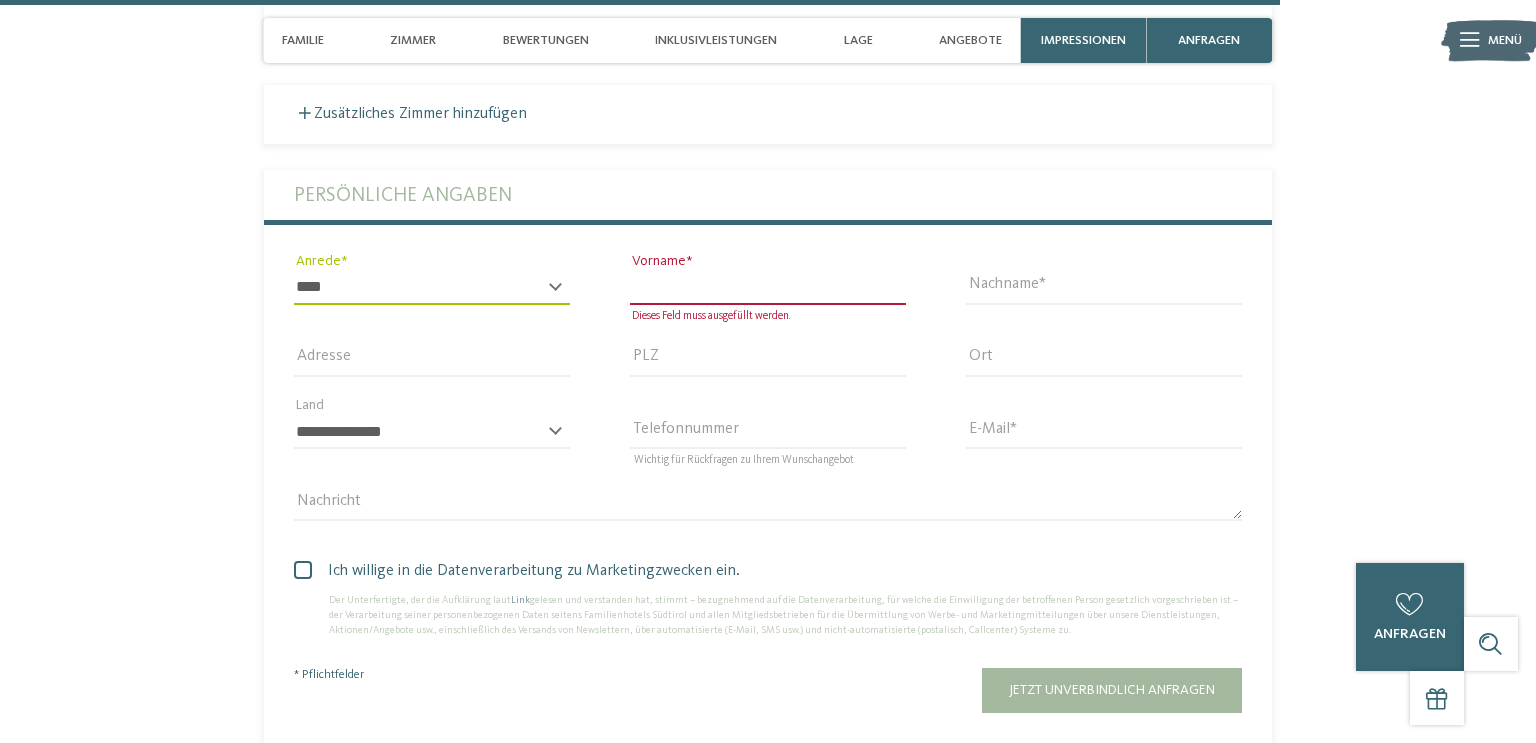click on "Vorname" at bounding box center [768, 288] 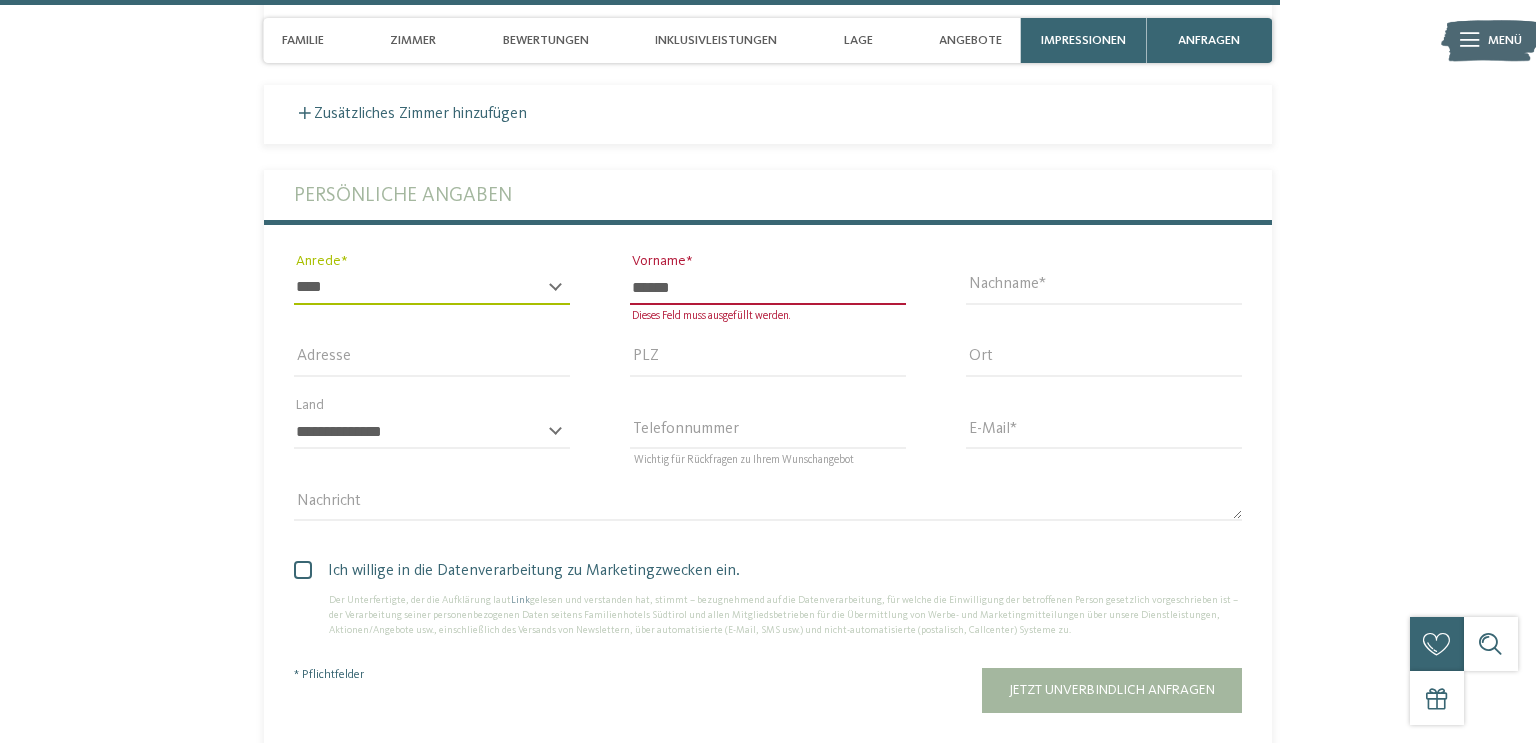 type on "******" 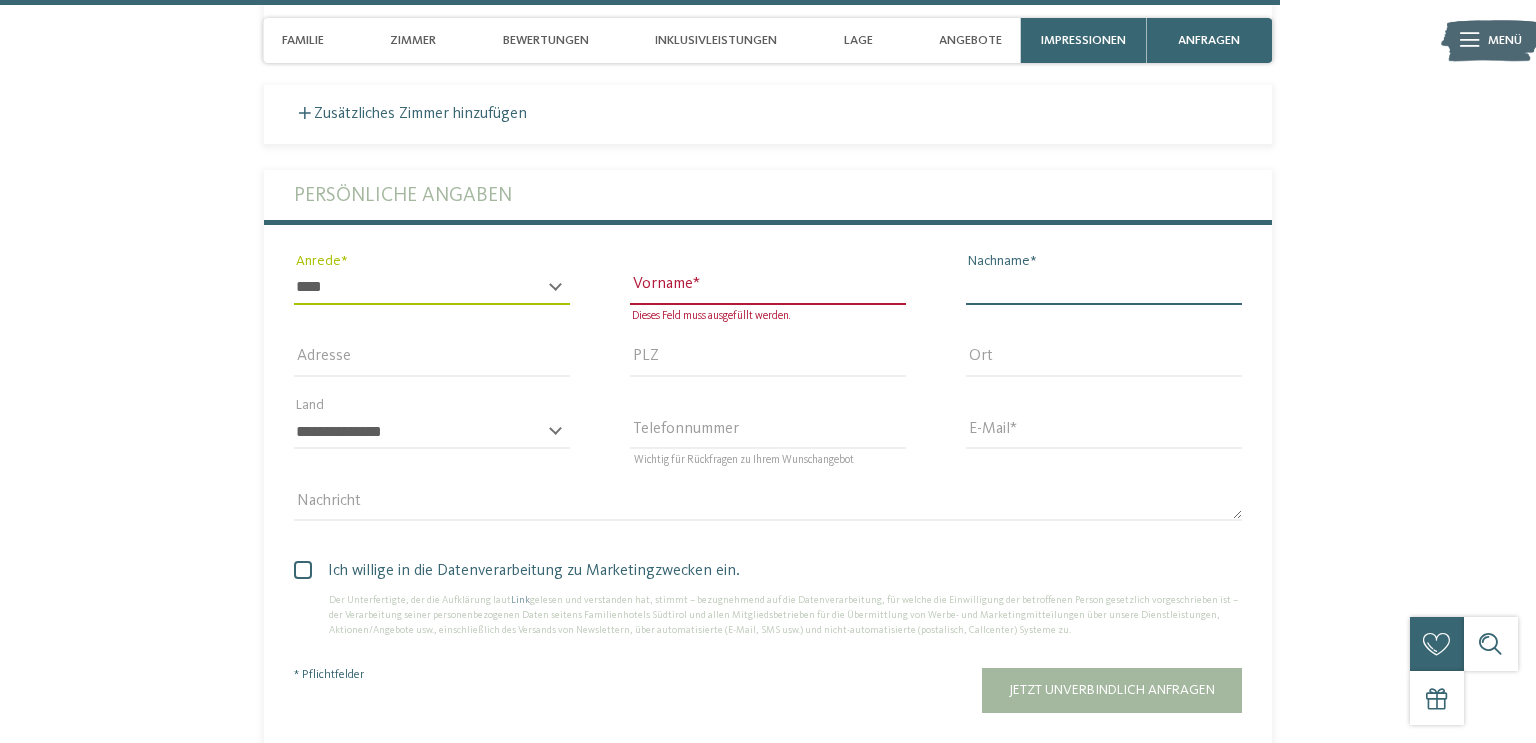click on "Nachname" at bounding box center [1104, 288] 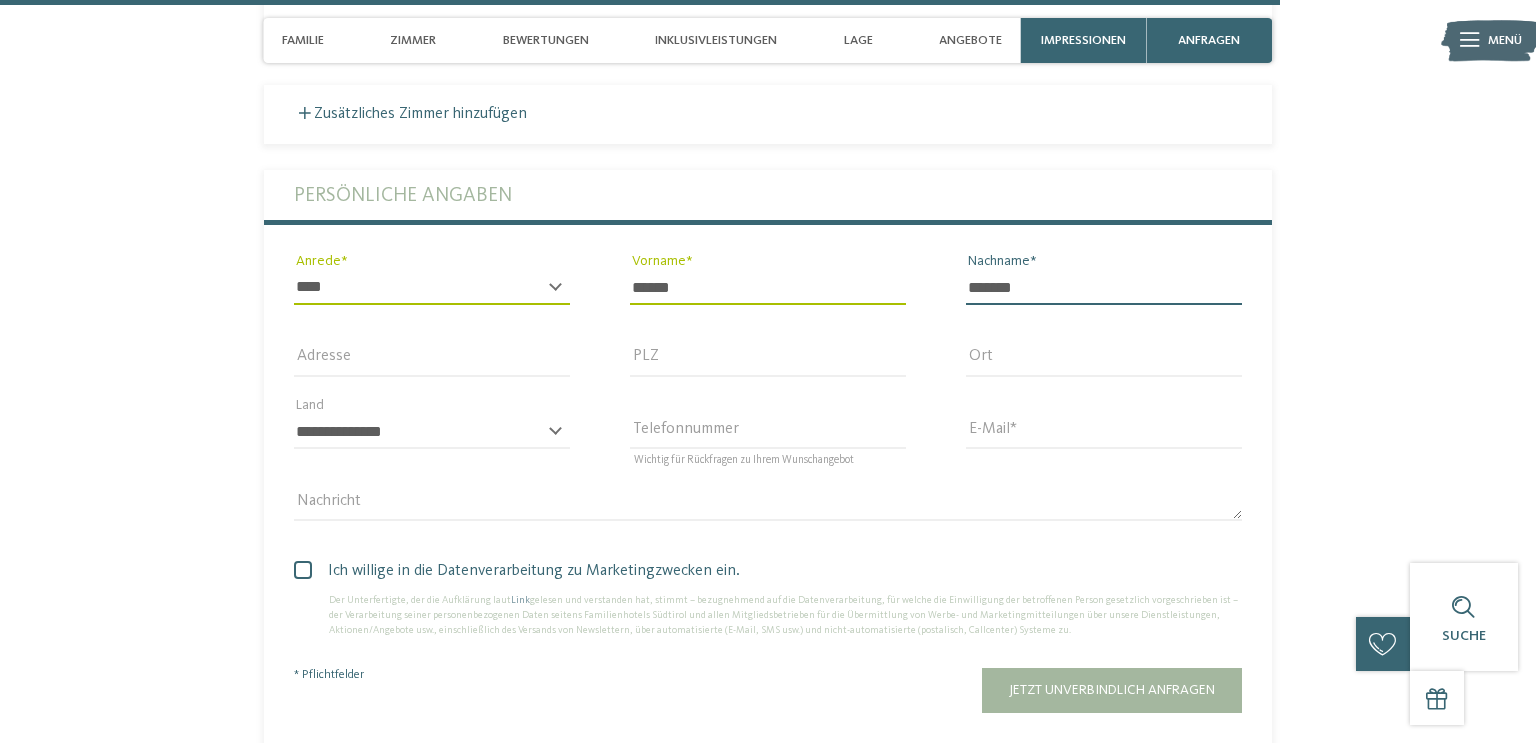 type on "*******" 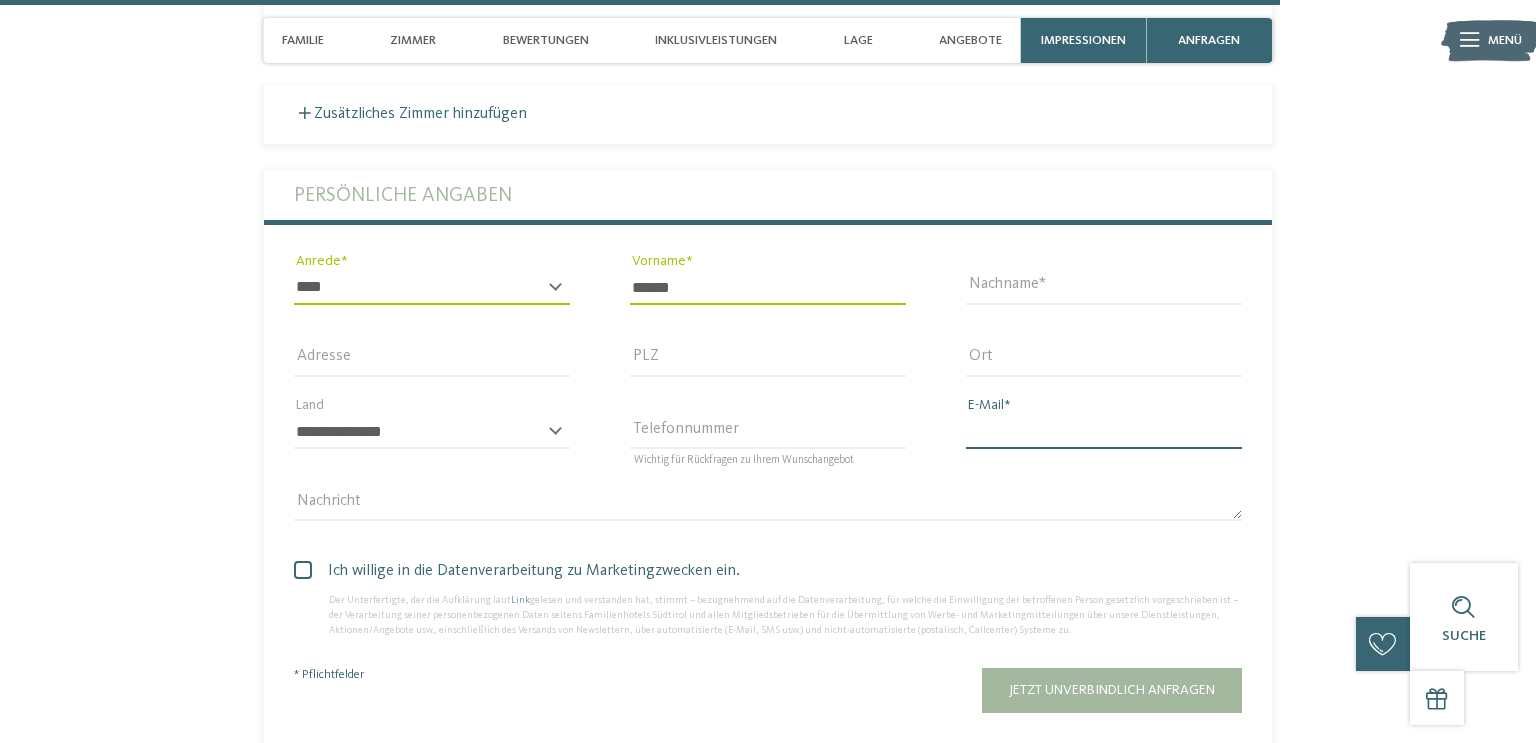 click on "E-Mail" at bounding box center [1104, 432] 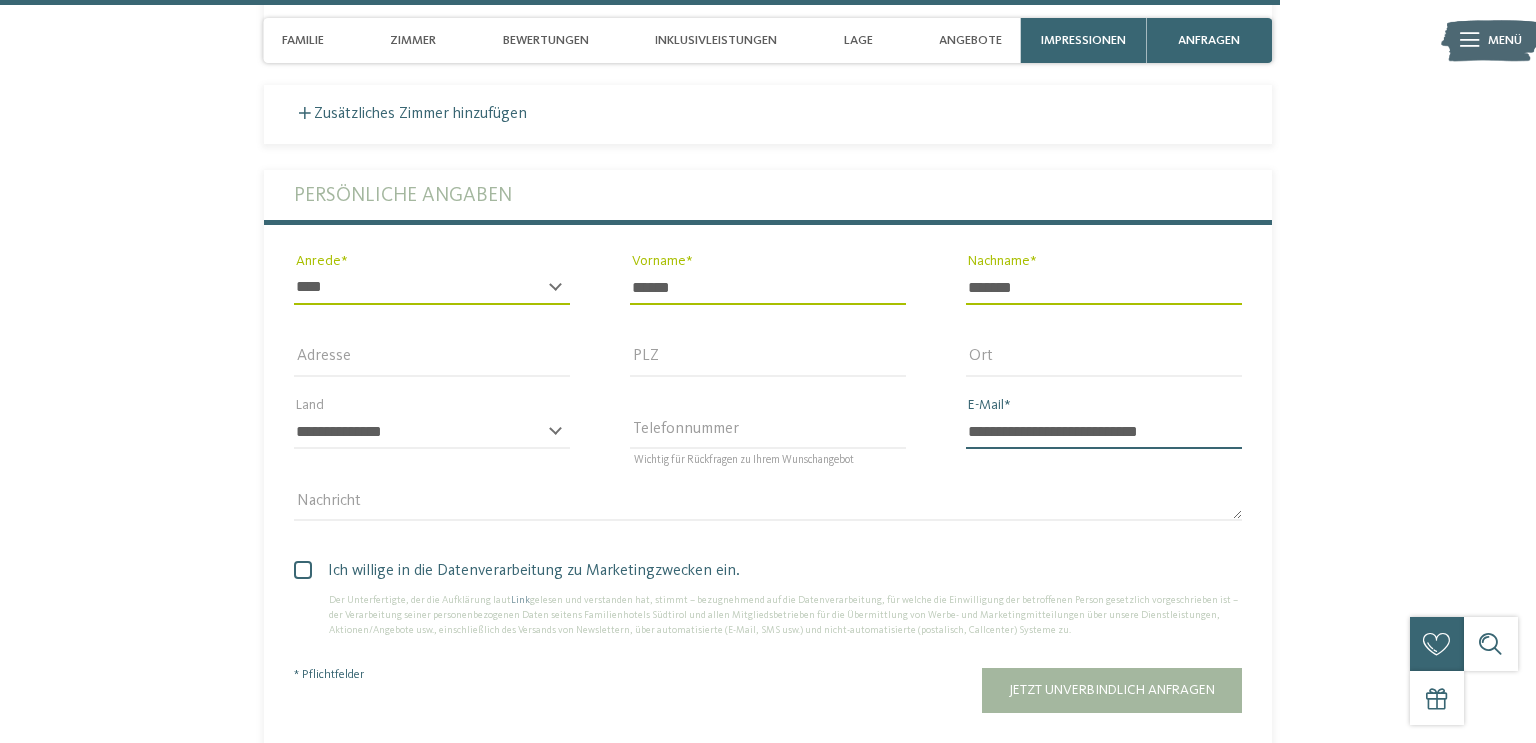 type on "**********" 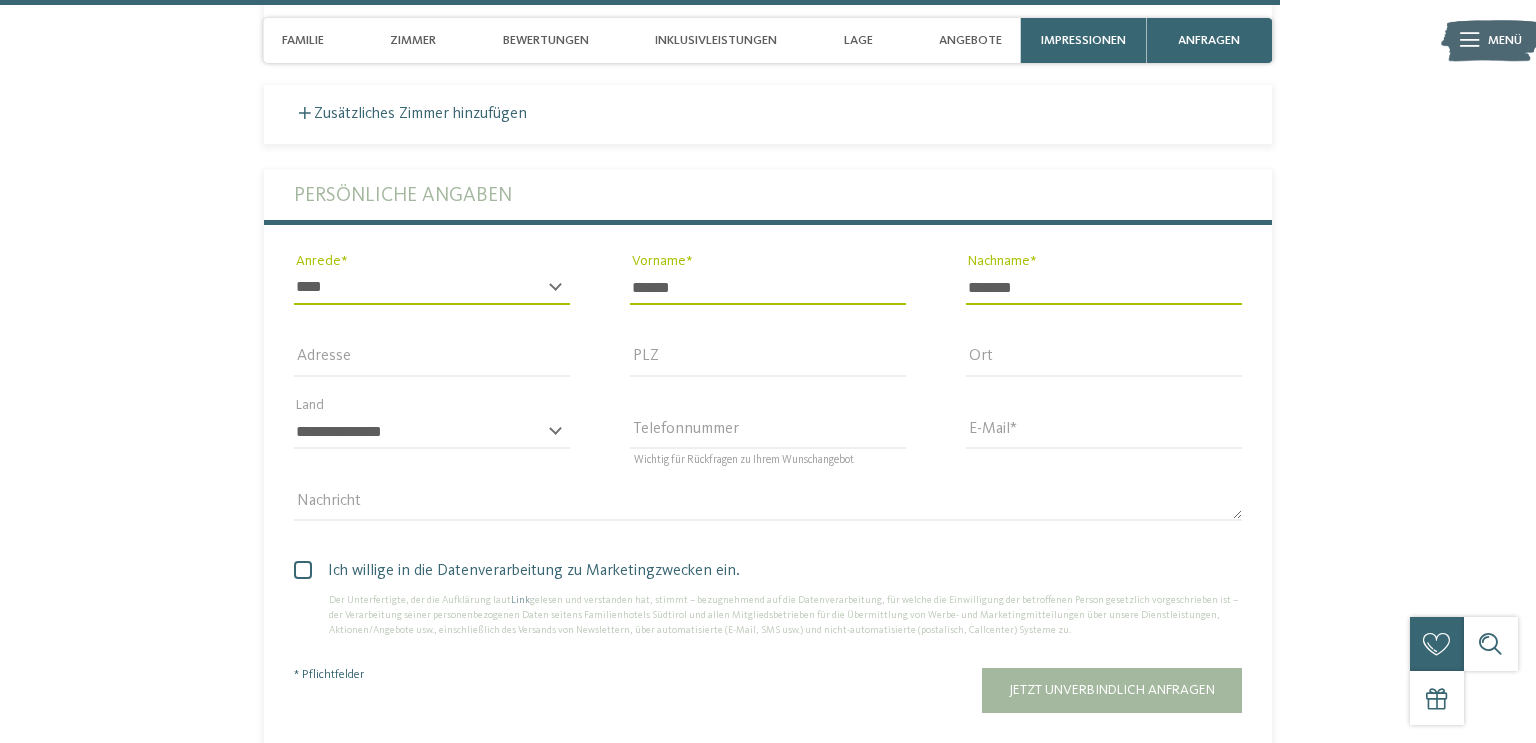 click on "Ich willige in die Datenverarbeitung zu Marketingzwecken ein." at bounding box center [776, 571] 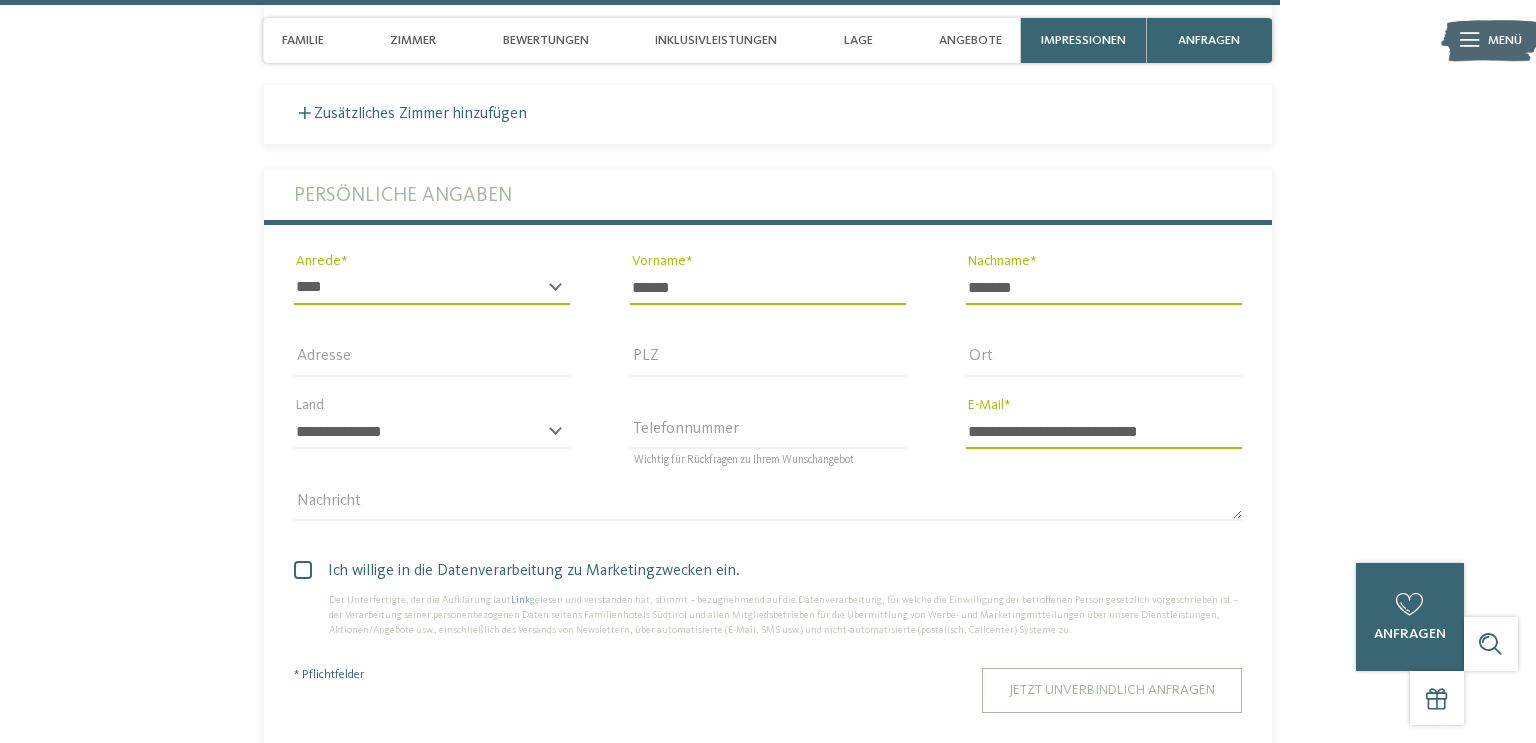 click on "Jetzt unverbindlich anfragen" at bounding box center [1112, 690] 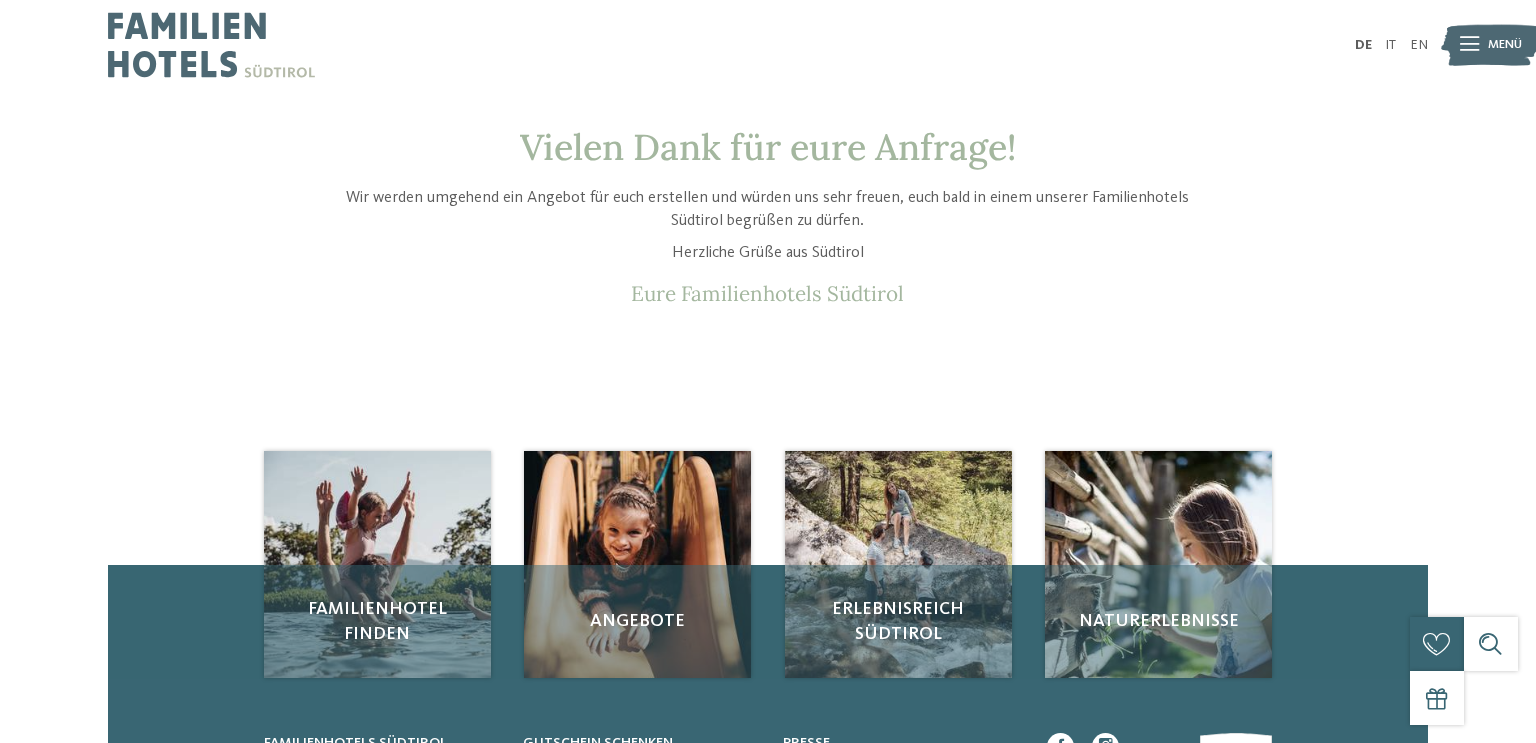 scroll, scrollTop: 0, scrollLeft: 0, axis: both 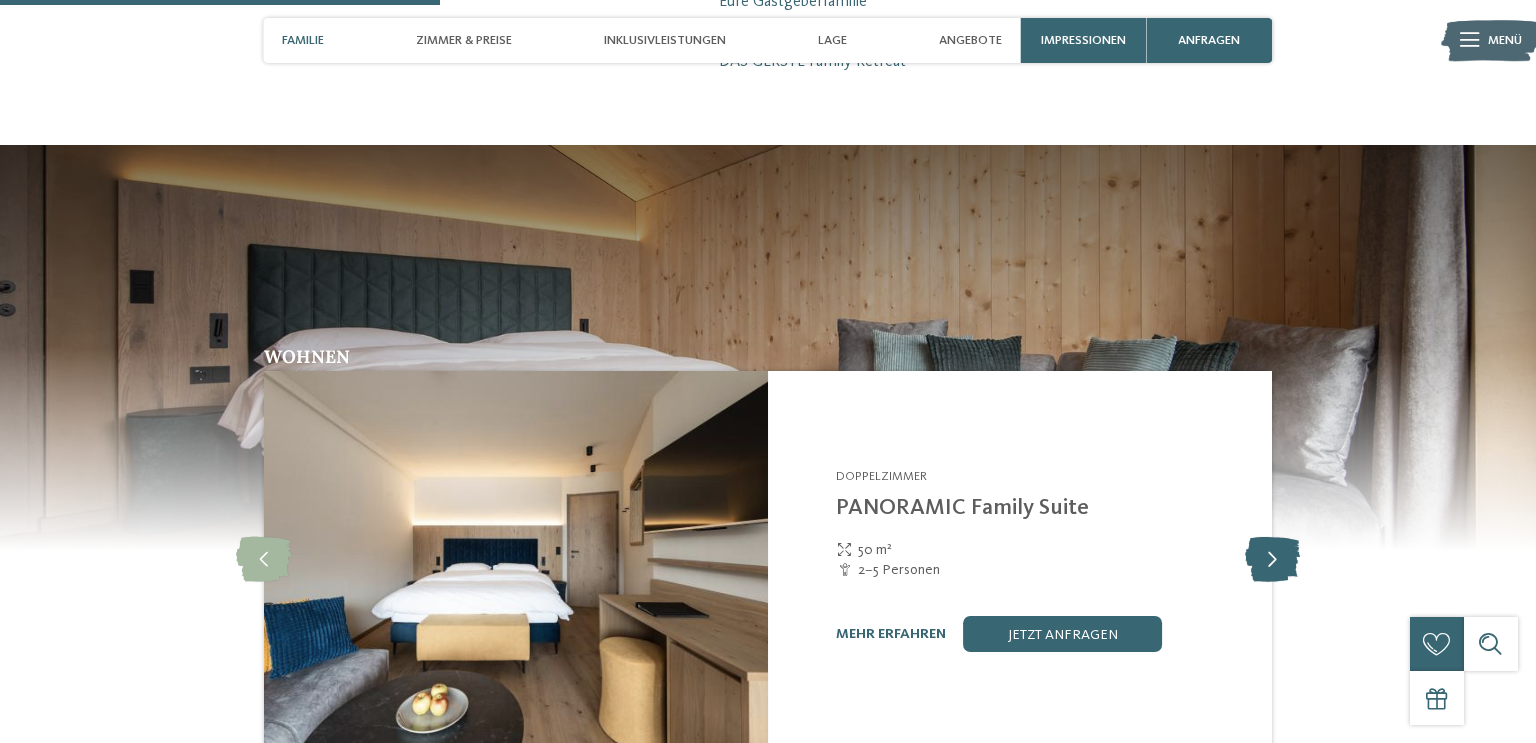 click at bounding box center (1272, 560) 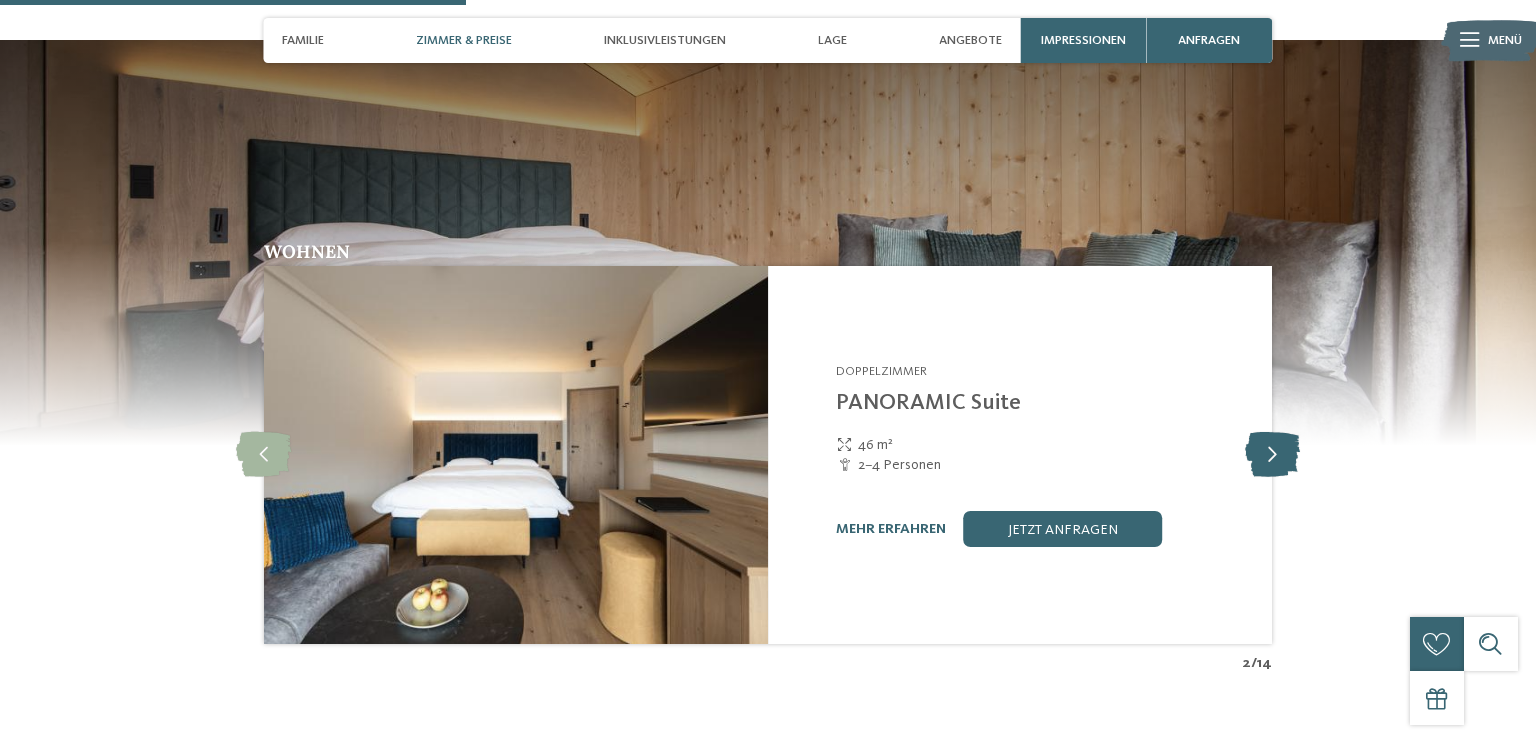 scroll, scrollTop: 1867, scrollLeft: 0, axis: vertical 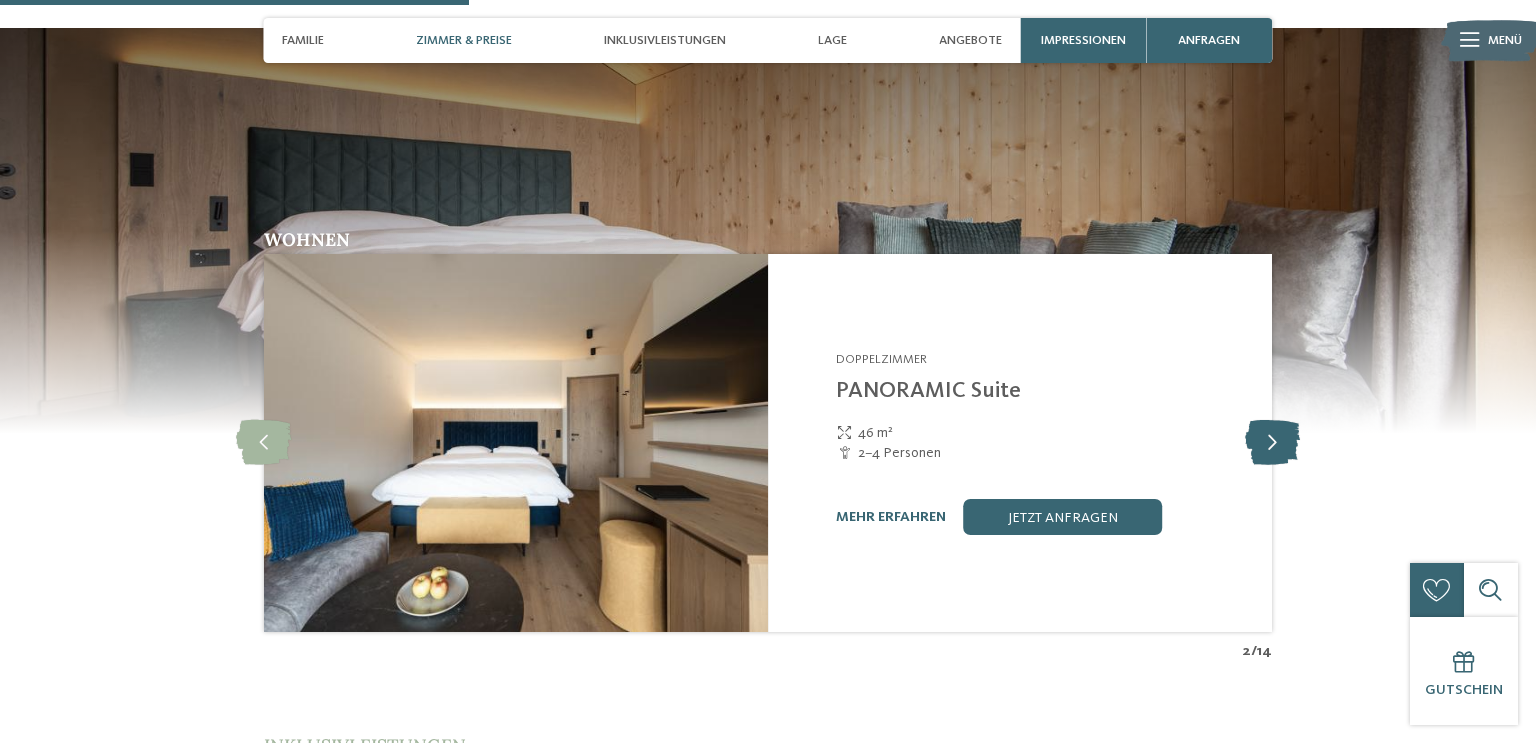 click at bounding box center (1272, 443) 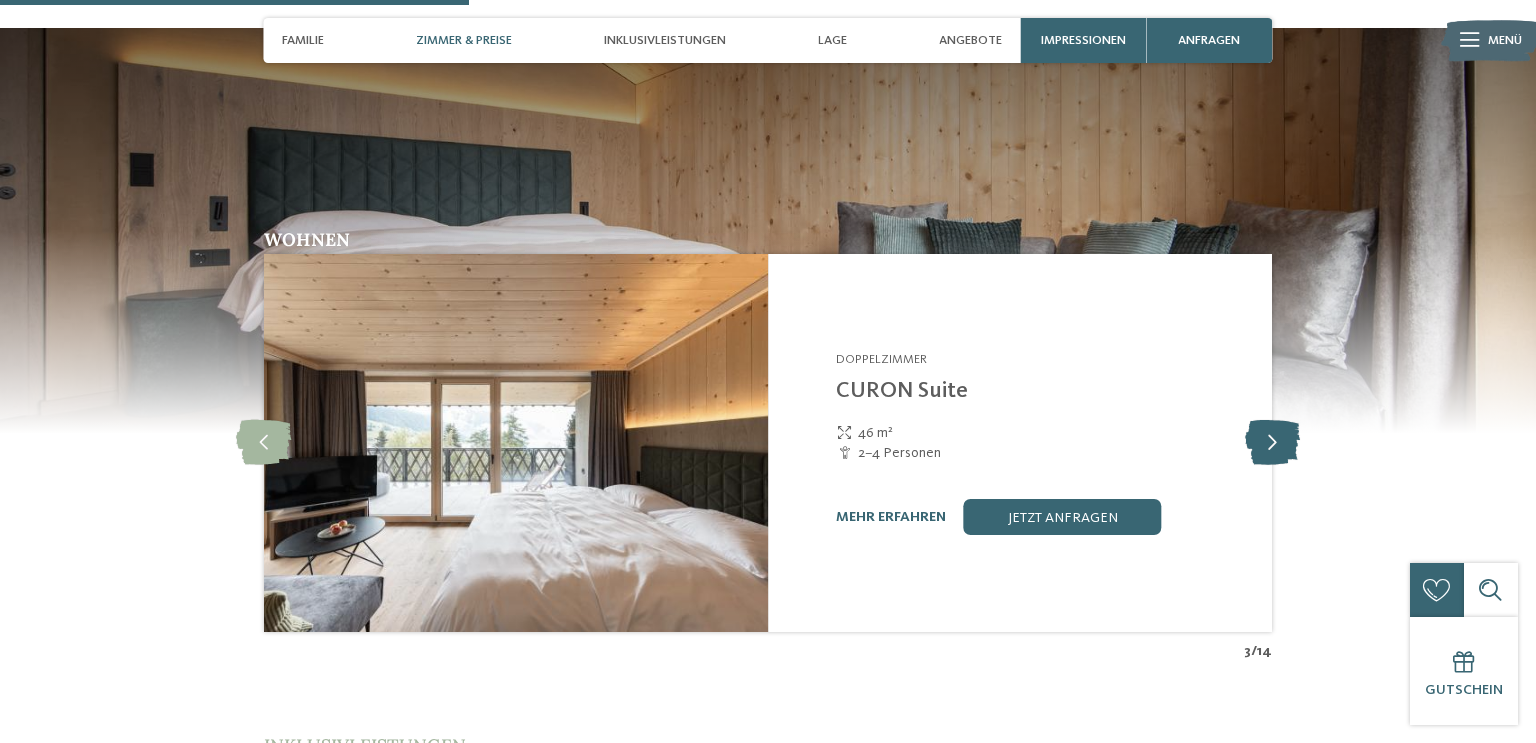 click at bounding box center (1272, 443) 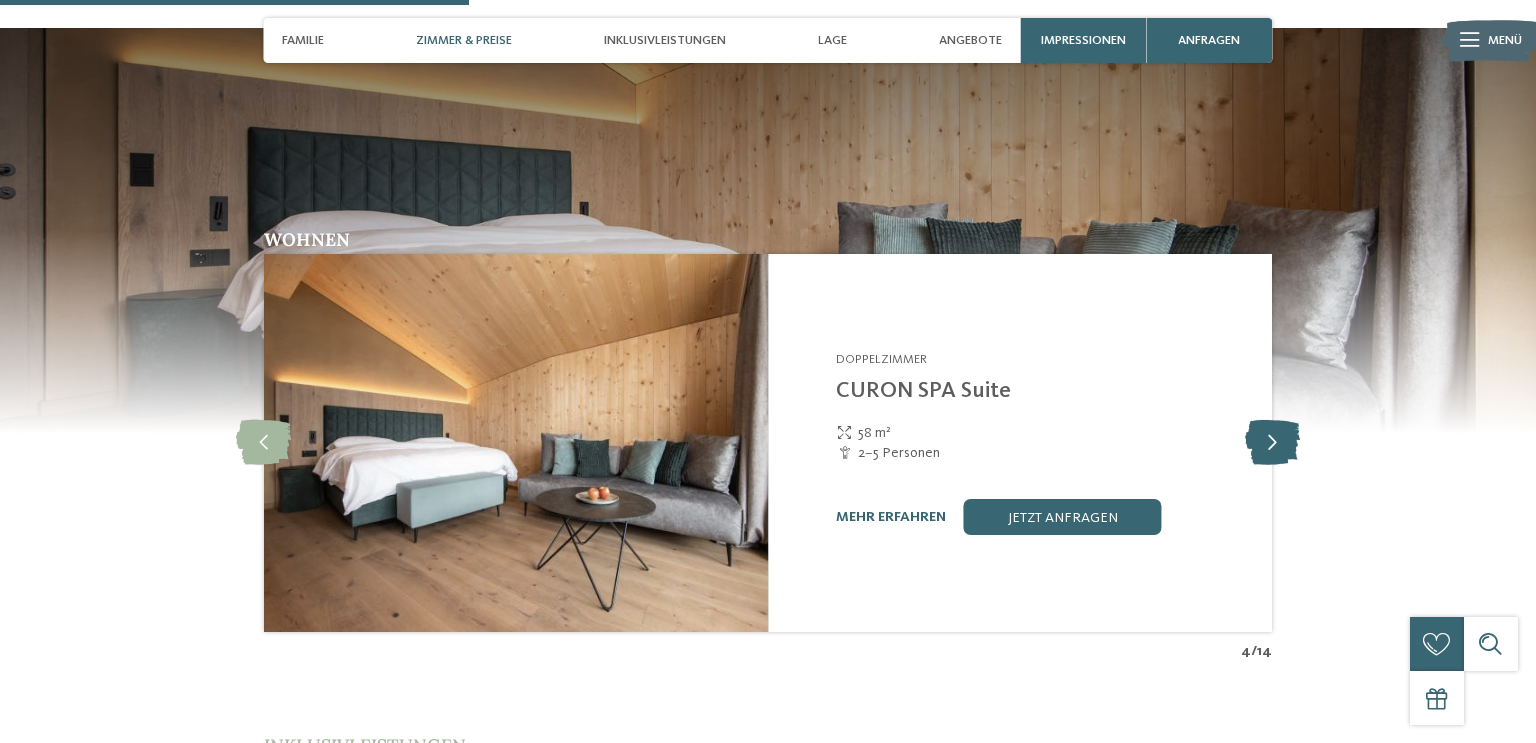 click at bounding box center [1272, 443] 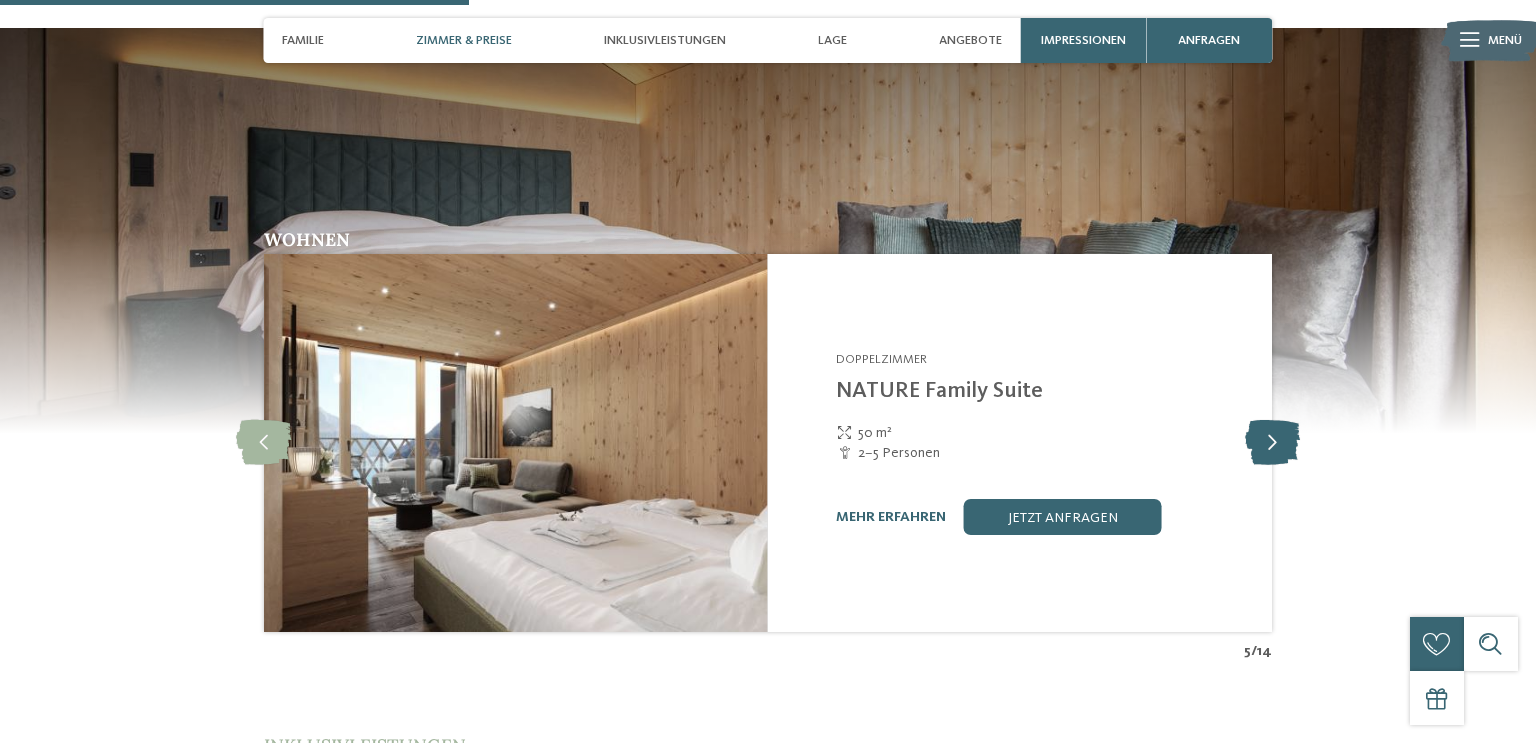 click at bounding box center (1272, 443) 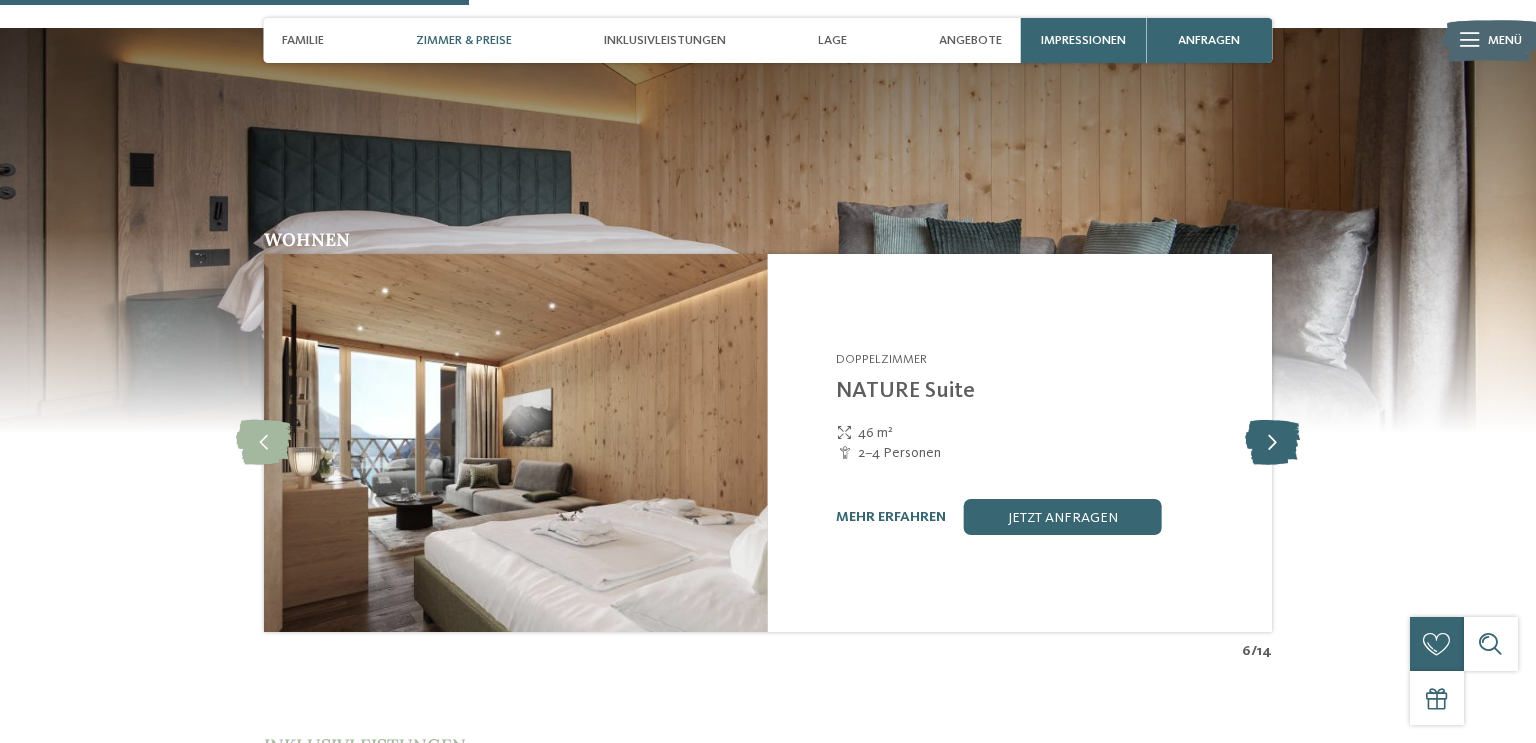 click at bounding box center [1272, 443] 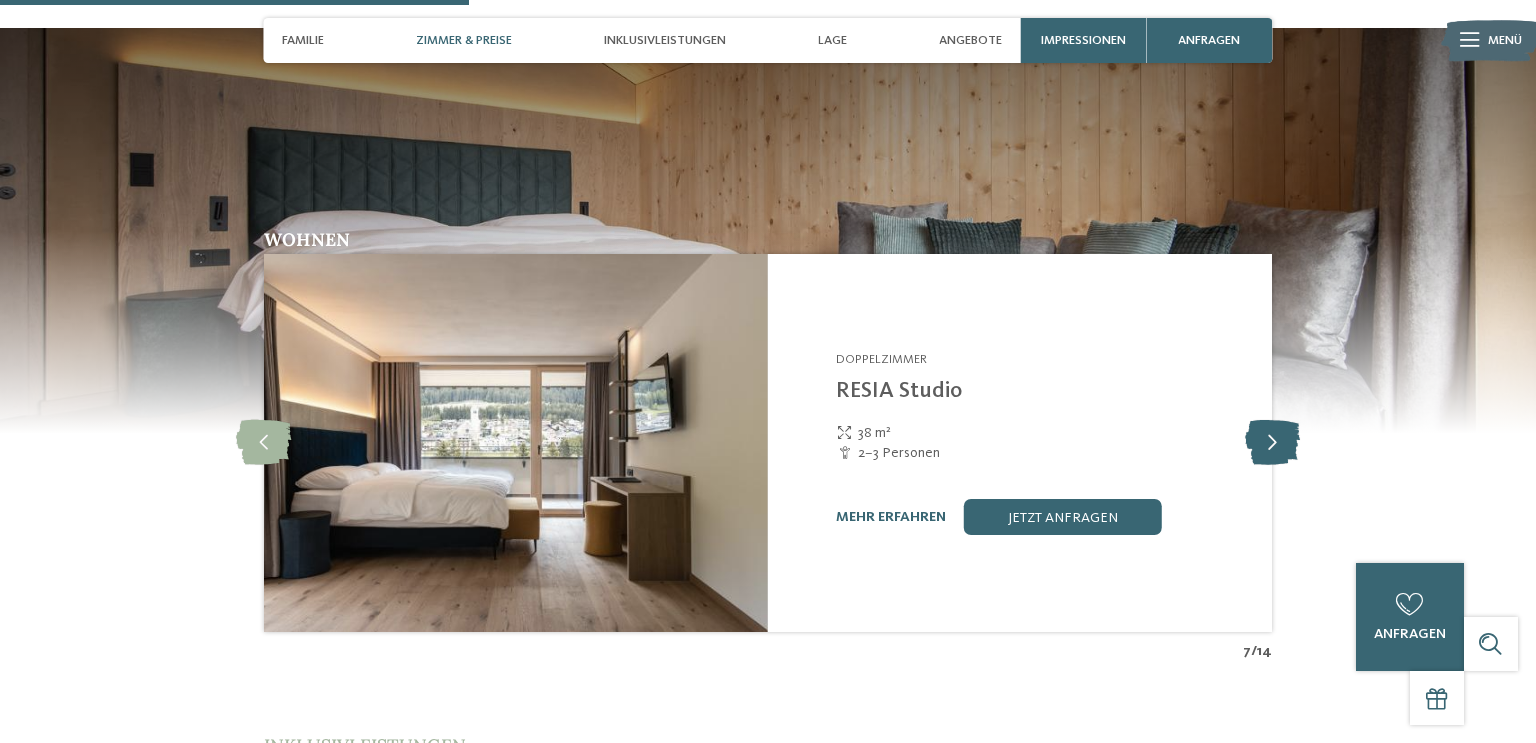 click at bounding box center (1272, 443) 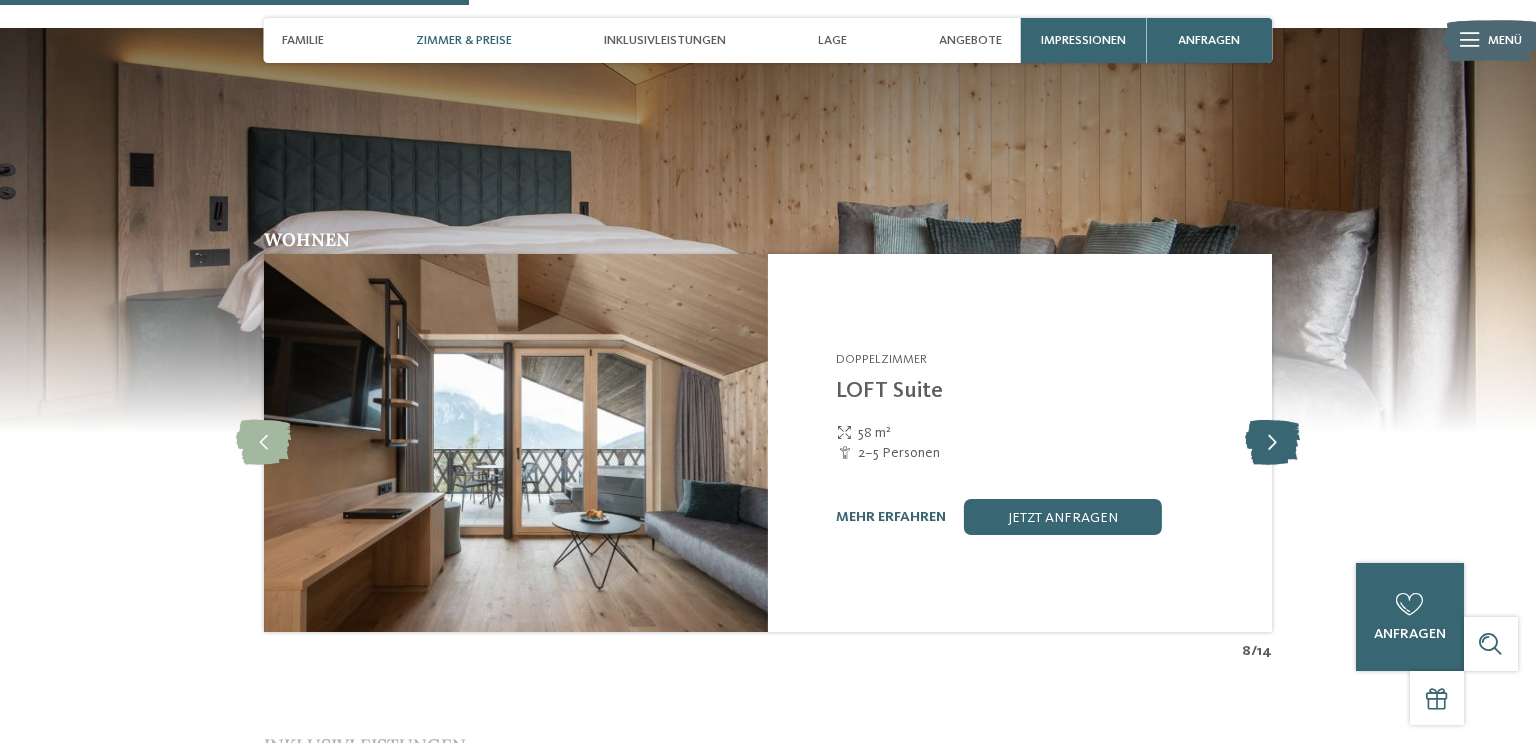 click at bounding box center (1272, 443) 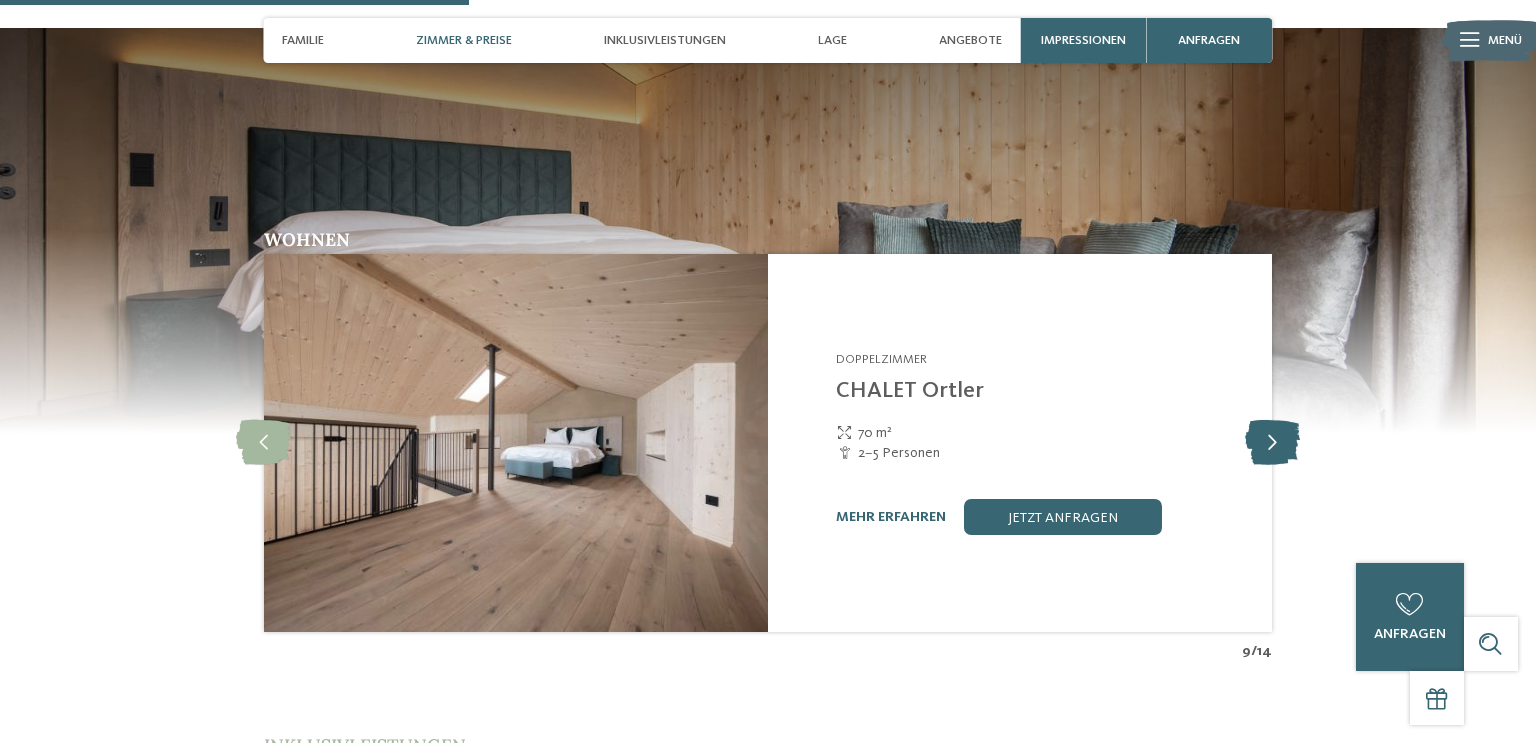 click at bounding box center (1272, 443) 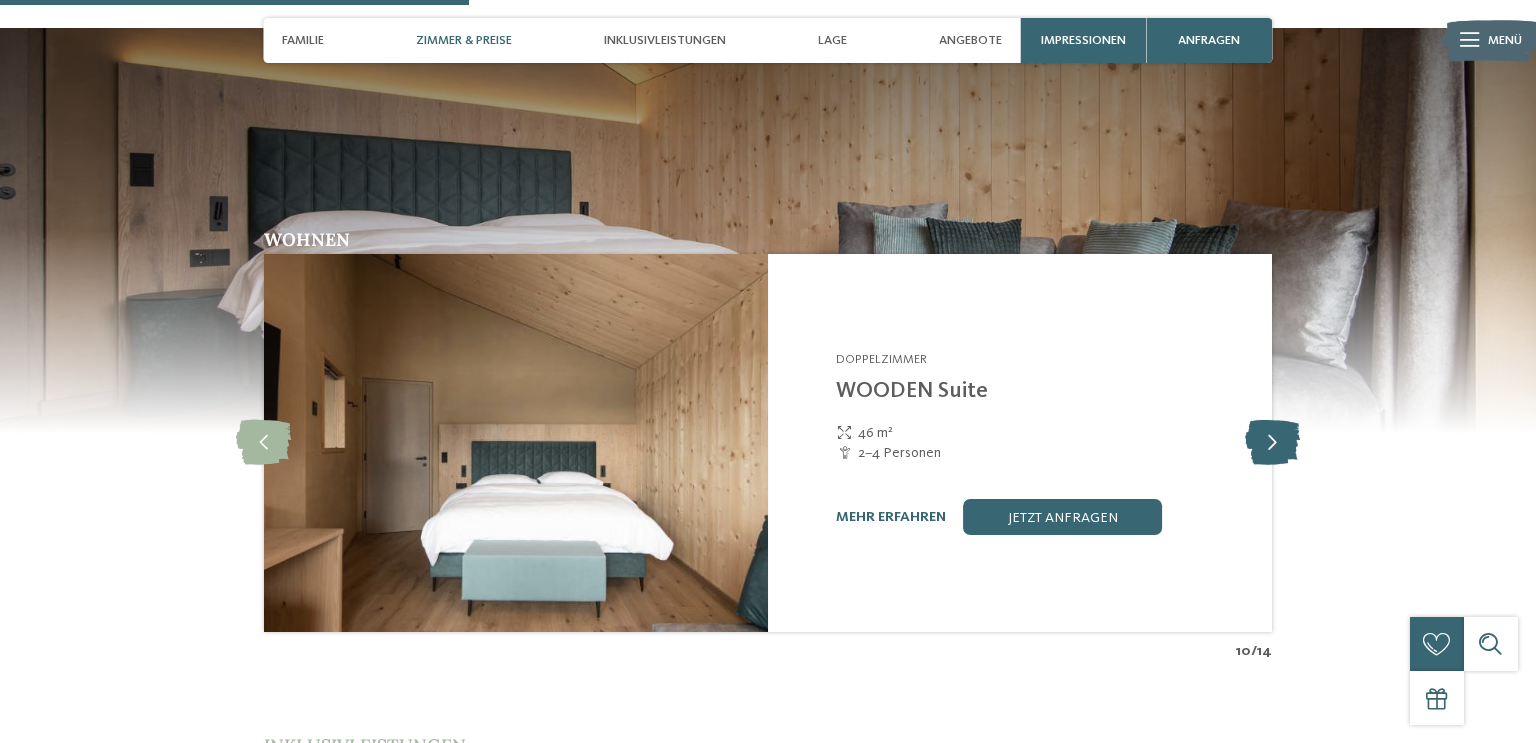 click at bounding box center [1272, 443] 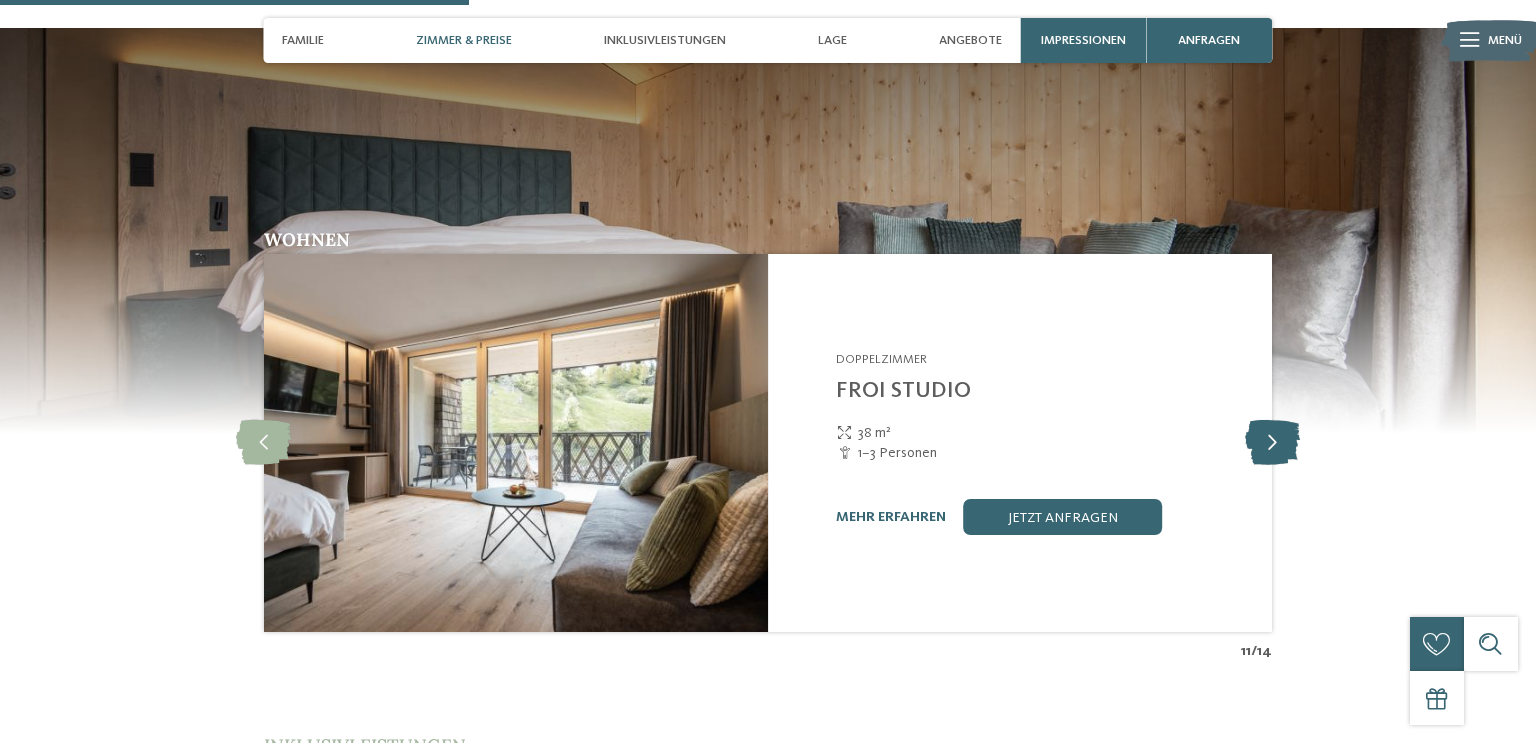 click at bounding box center (1272, 443) 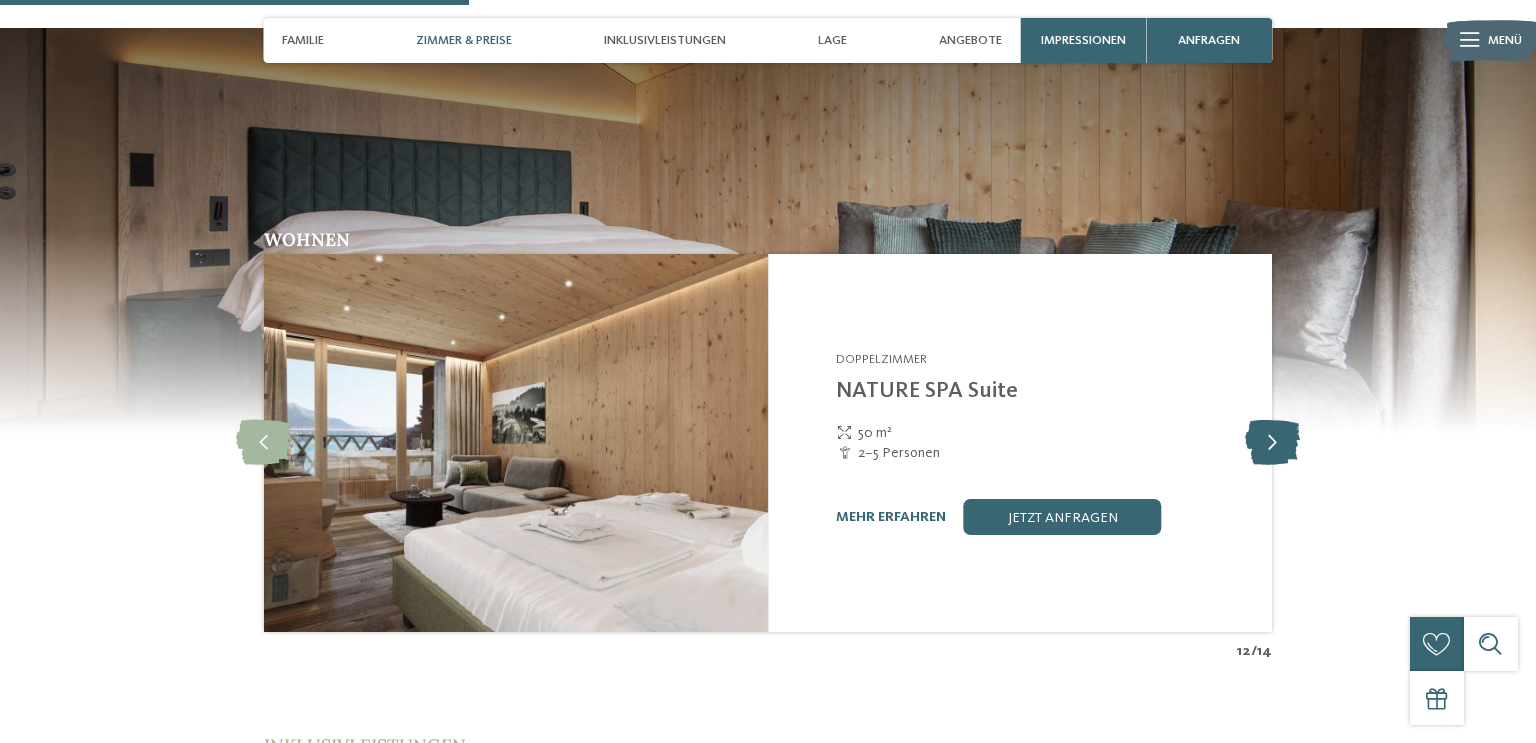 click at bounding box center (1272, 443) 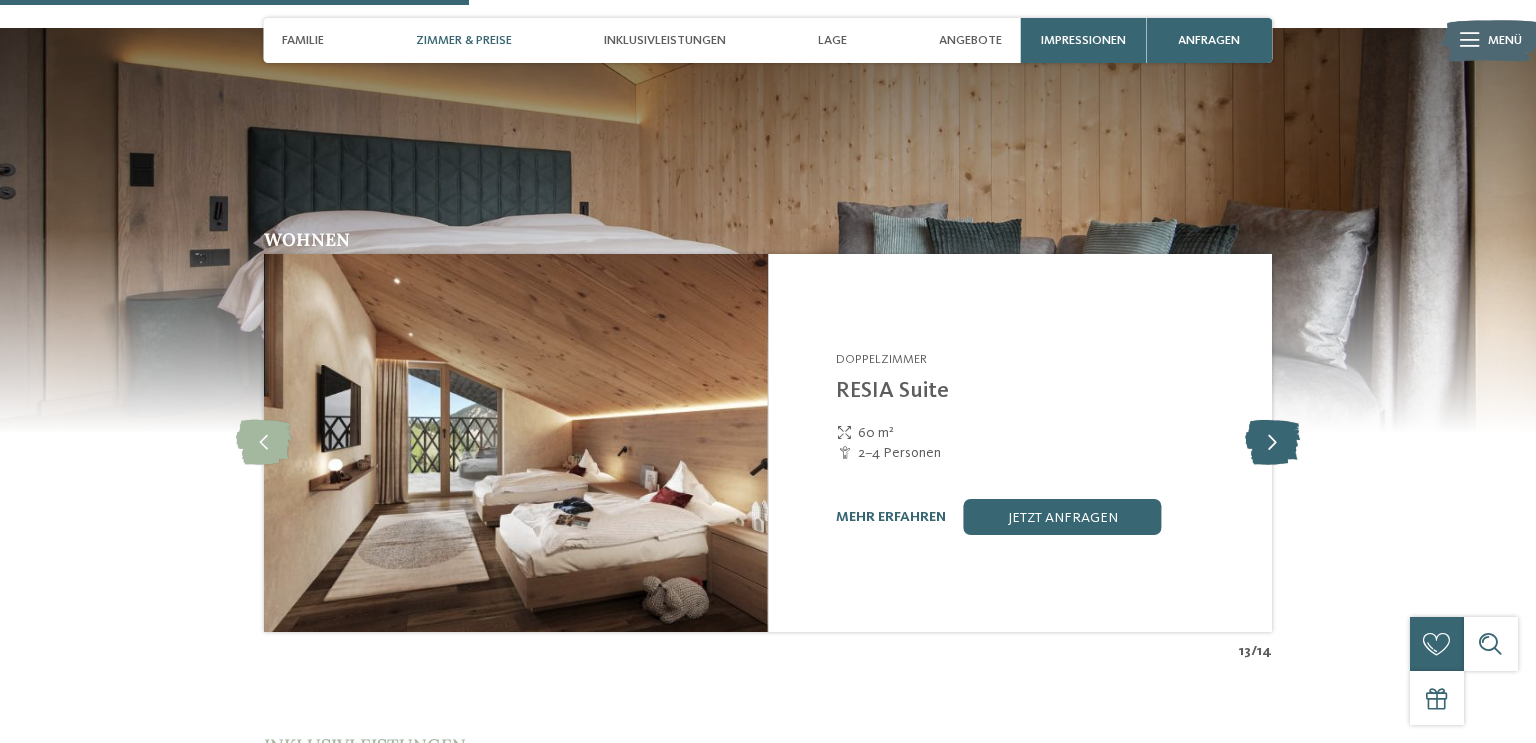 click at bounding box center (1272, 443) 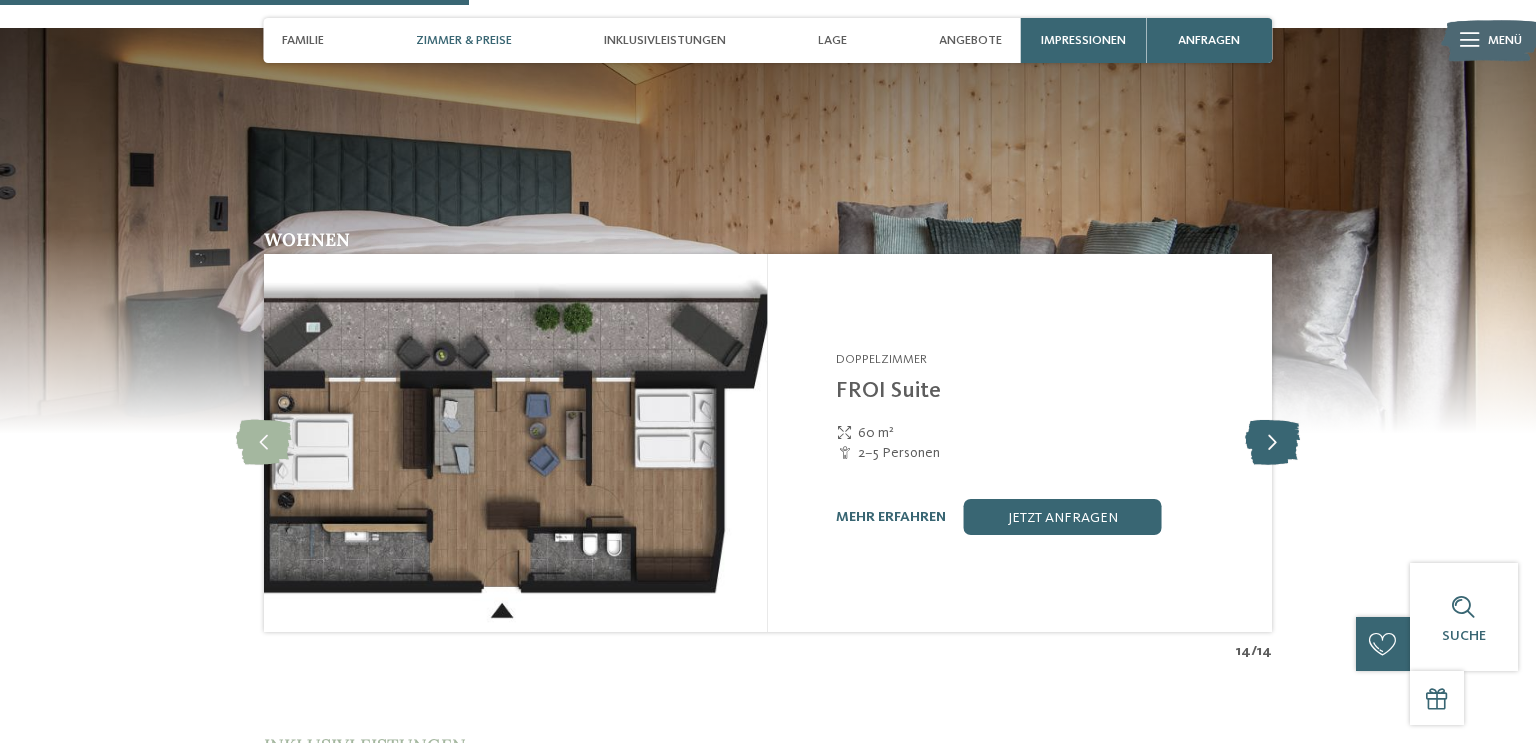click at bounding box center (1272, 443) 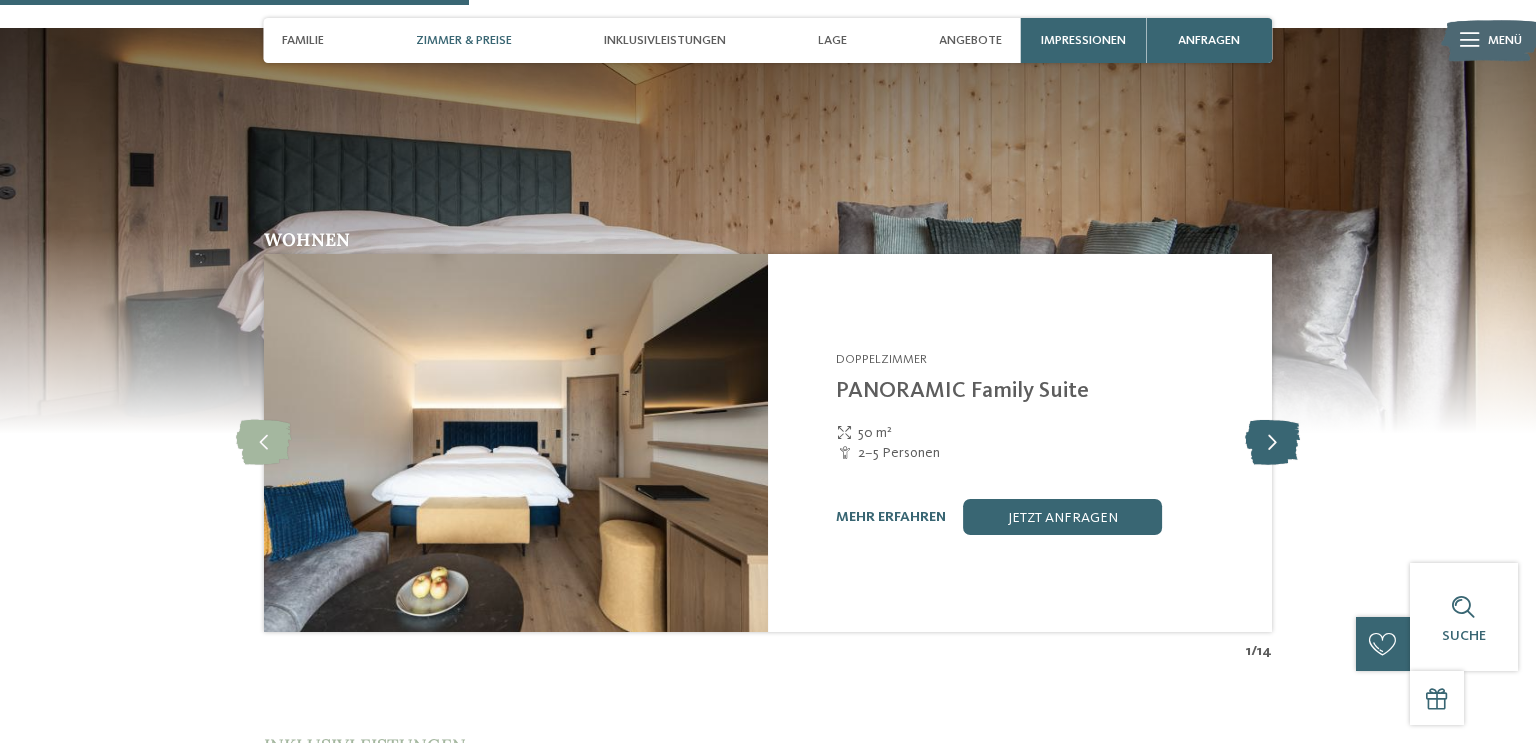 click at bounding box center [1272, 443] 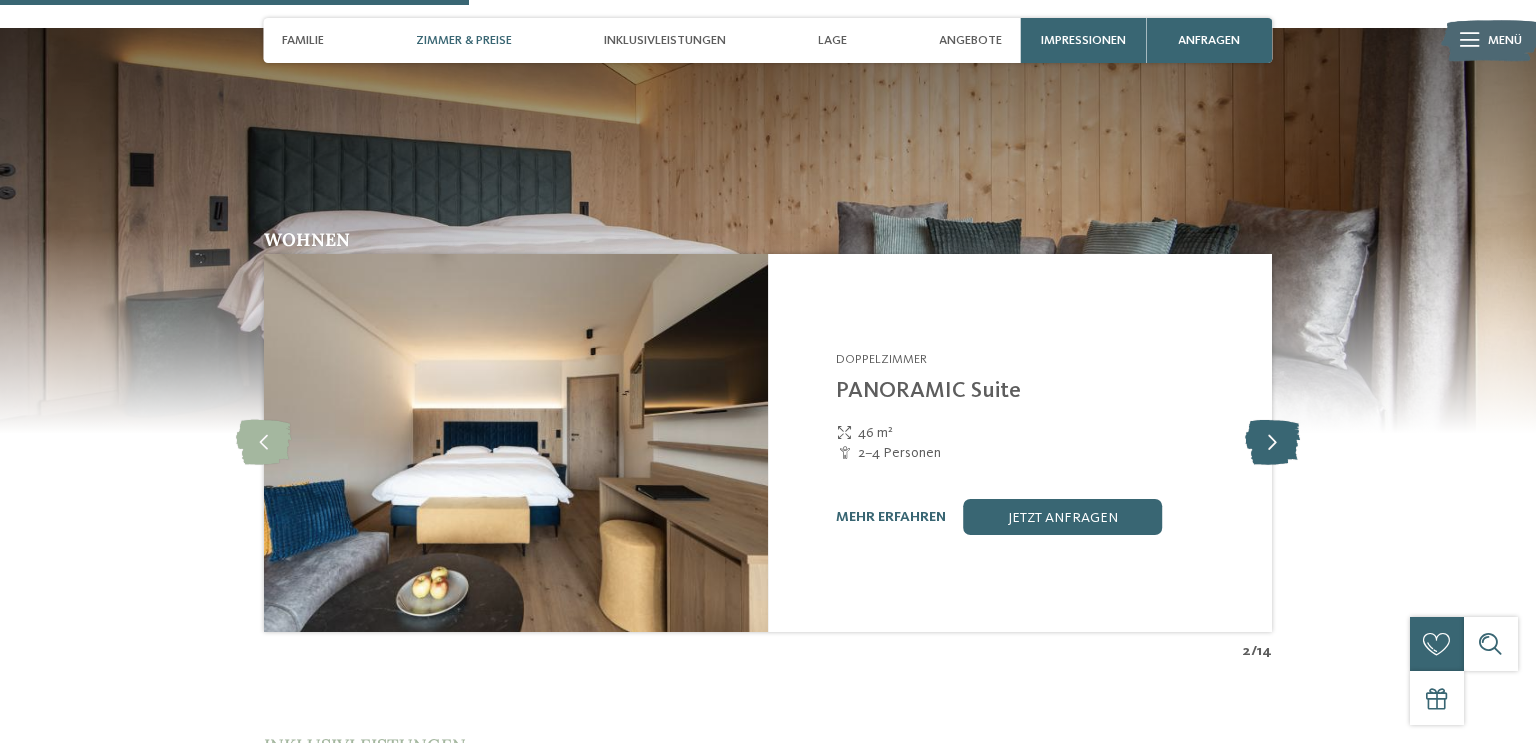 click at bounding box center (1272, 443) 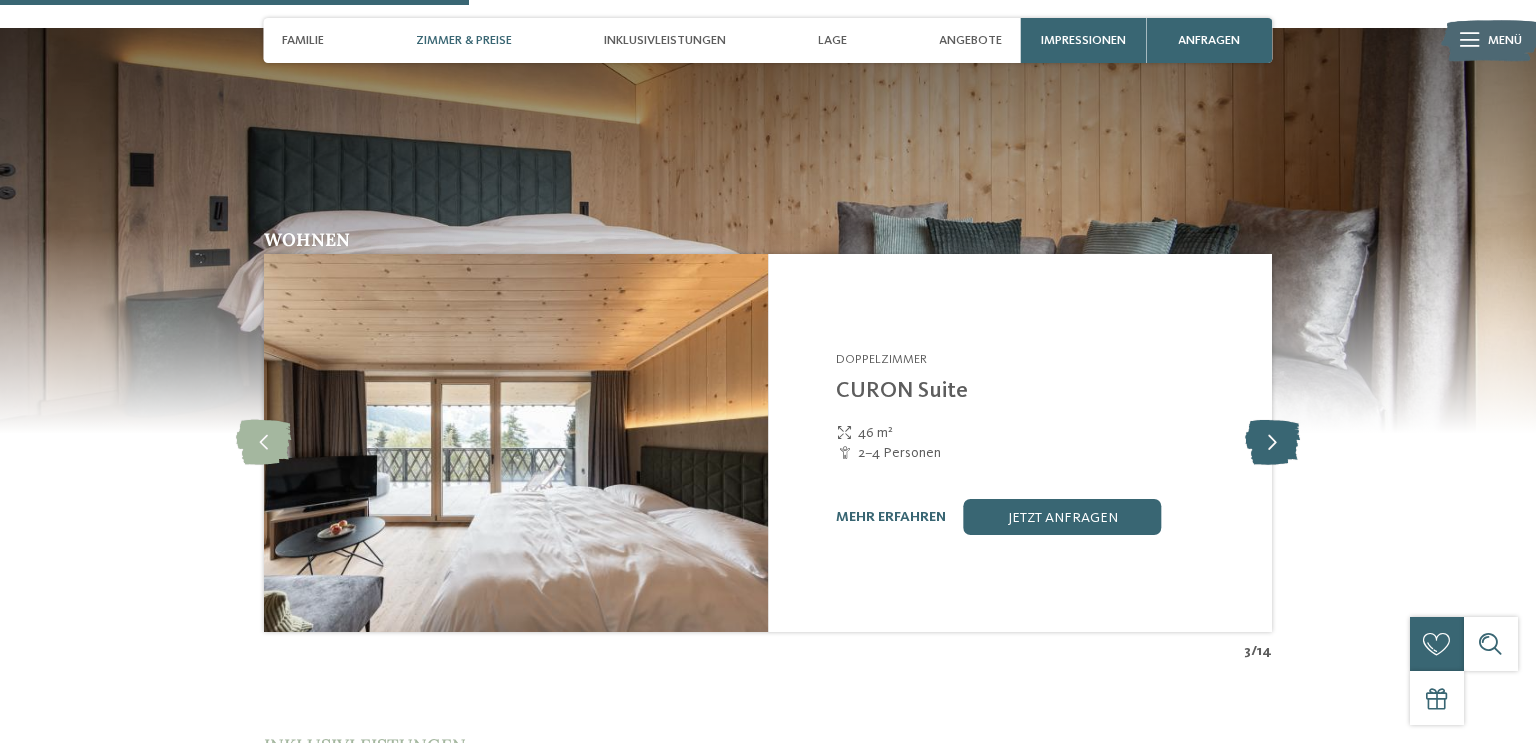 click at bounding box center (1272, 443) 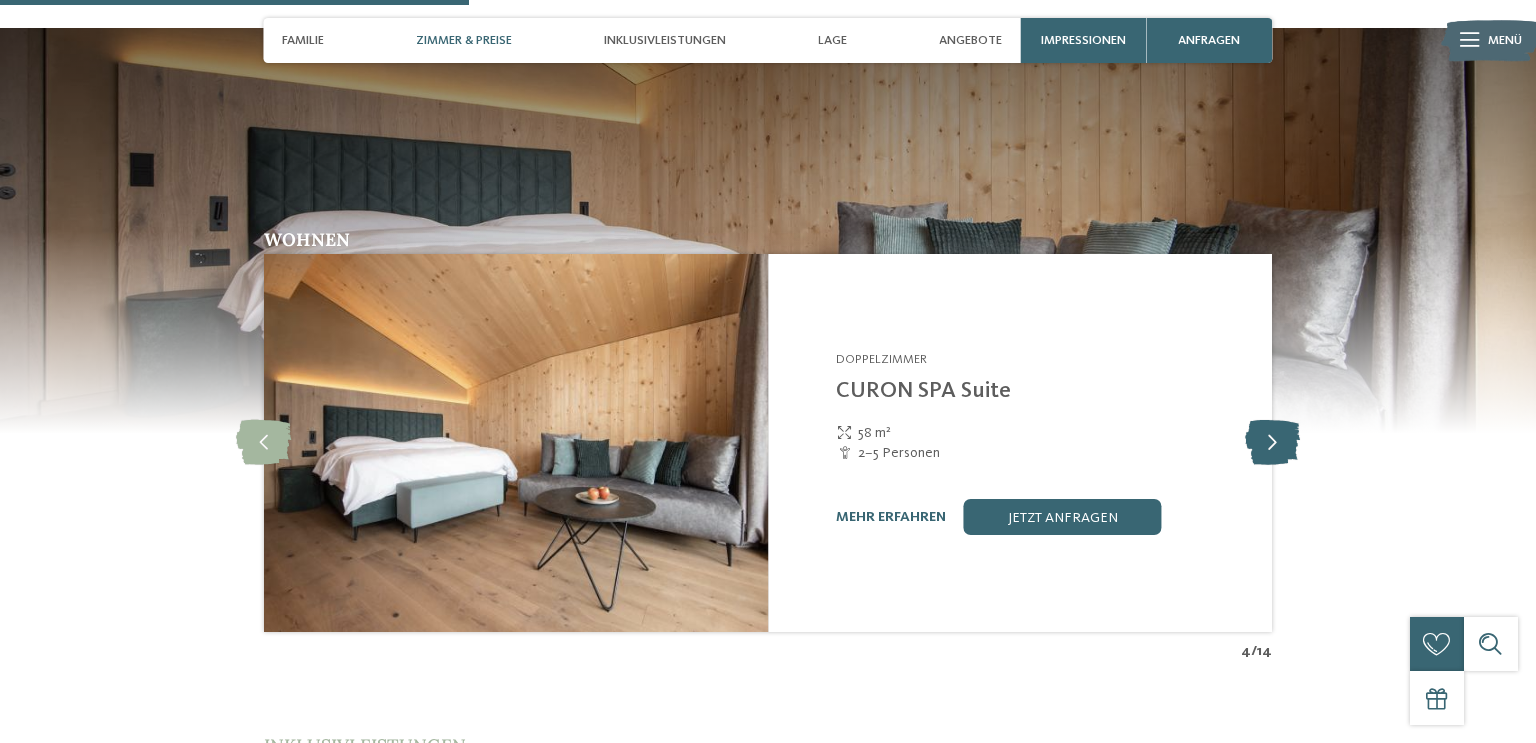click at bounding box center (1272, 443) 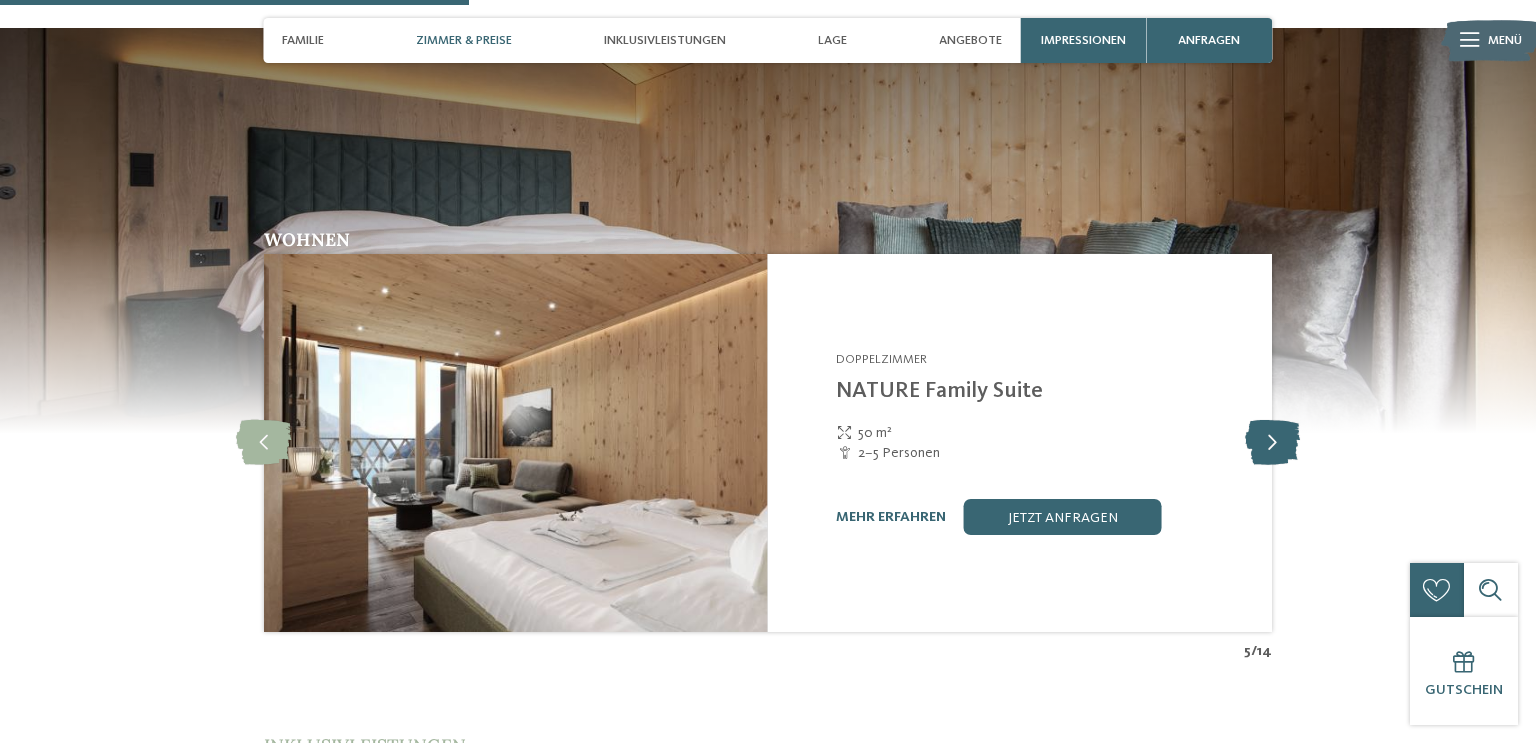 click at bounding box center [1272, 443] 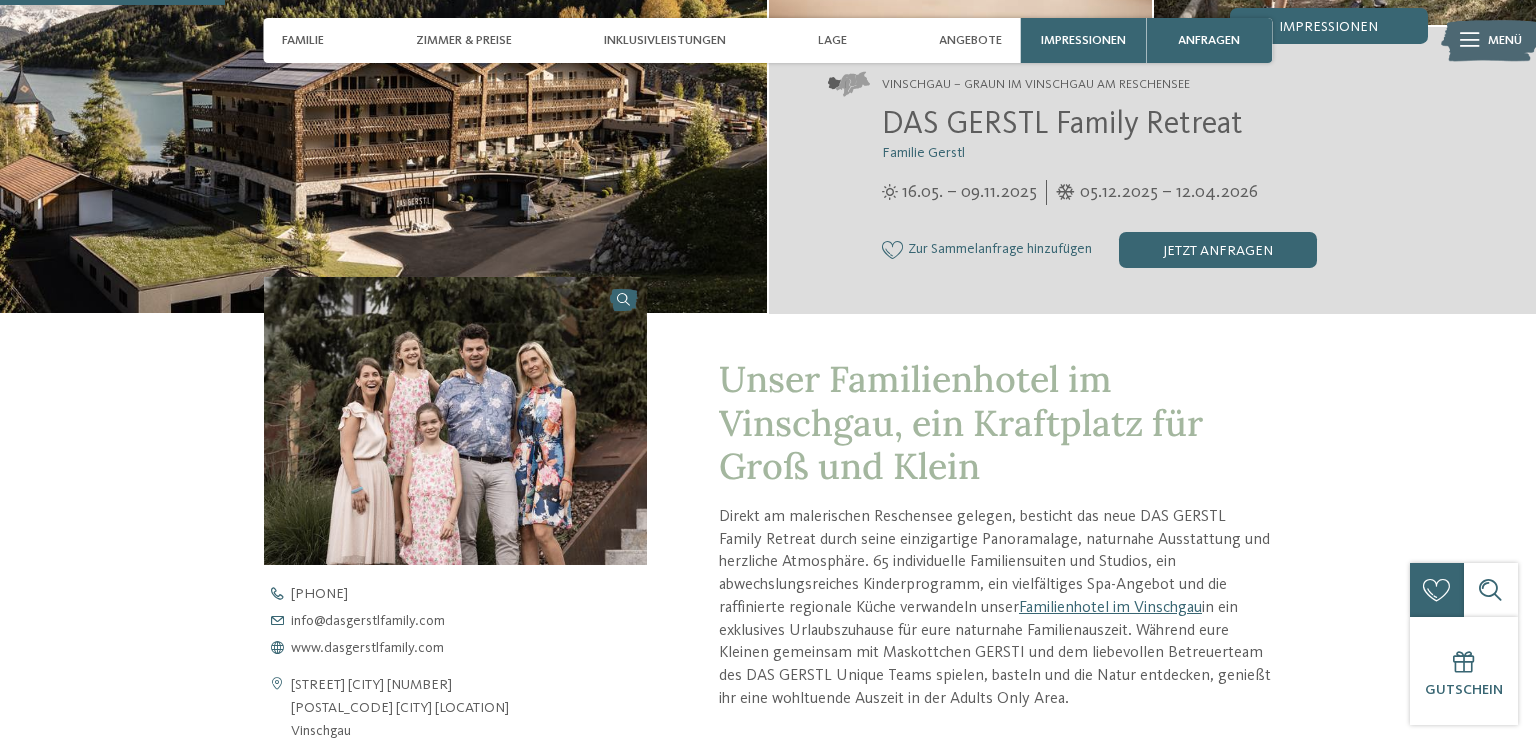 scroll, scrollTop: 0, scrollLeft: 0, axis: both 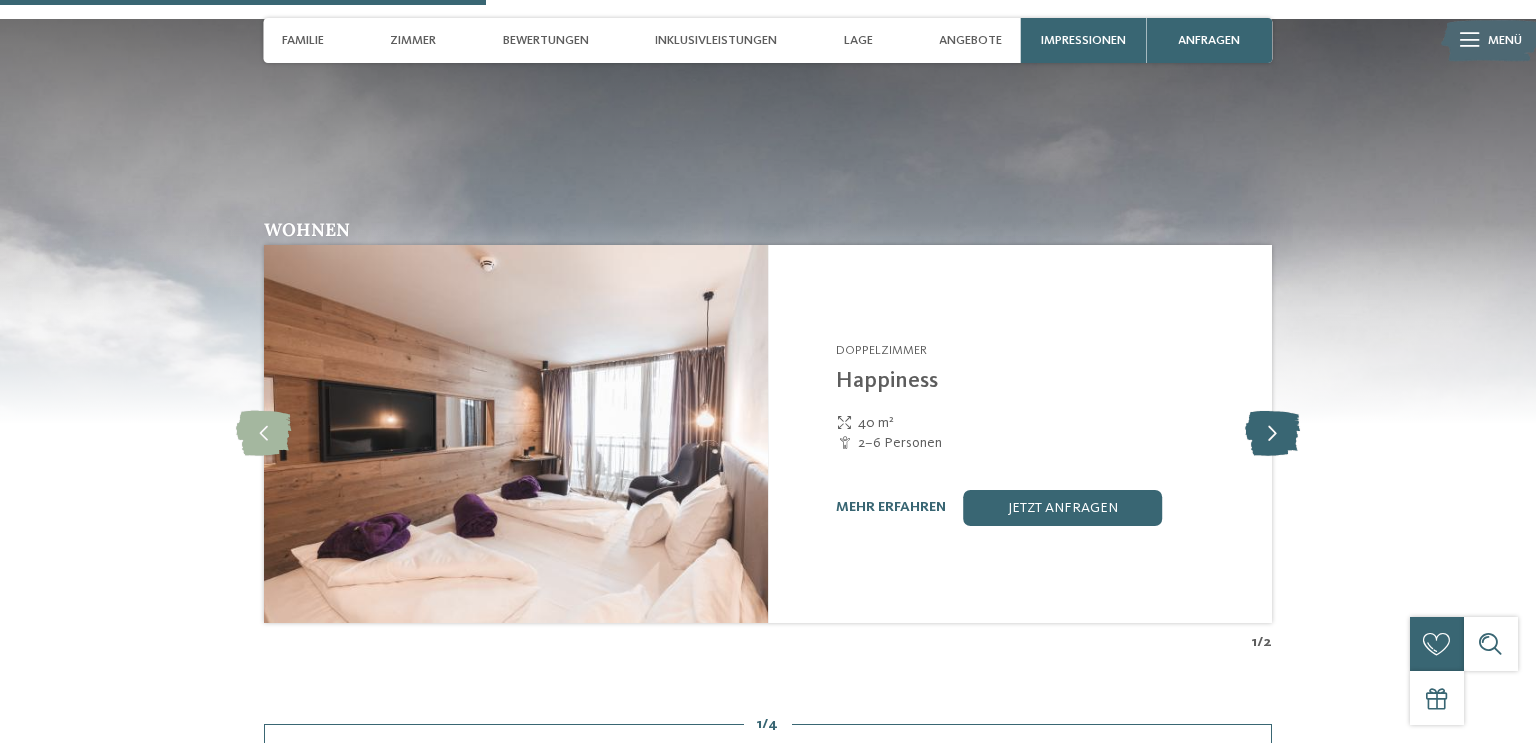 click at bounding box center (1272, 433) 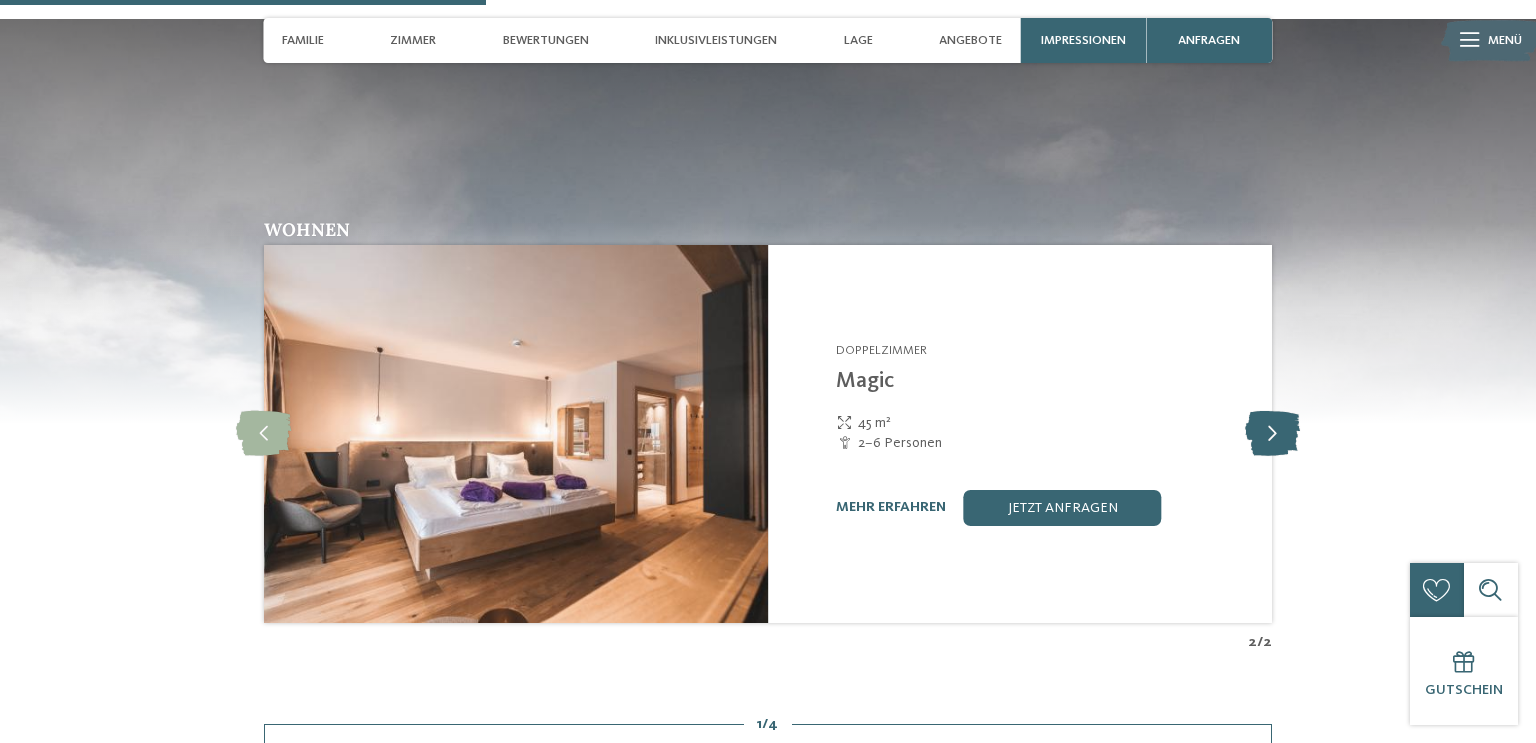 click at bounding box center [1272, 433] 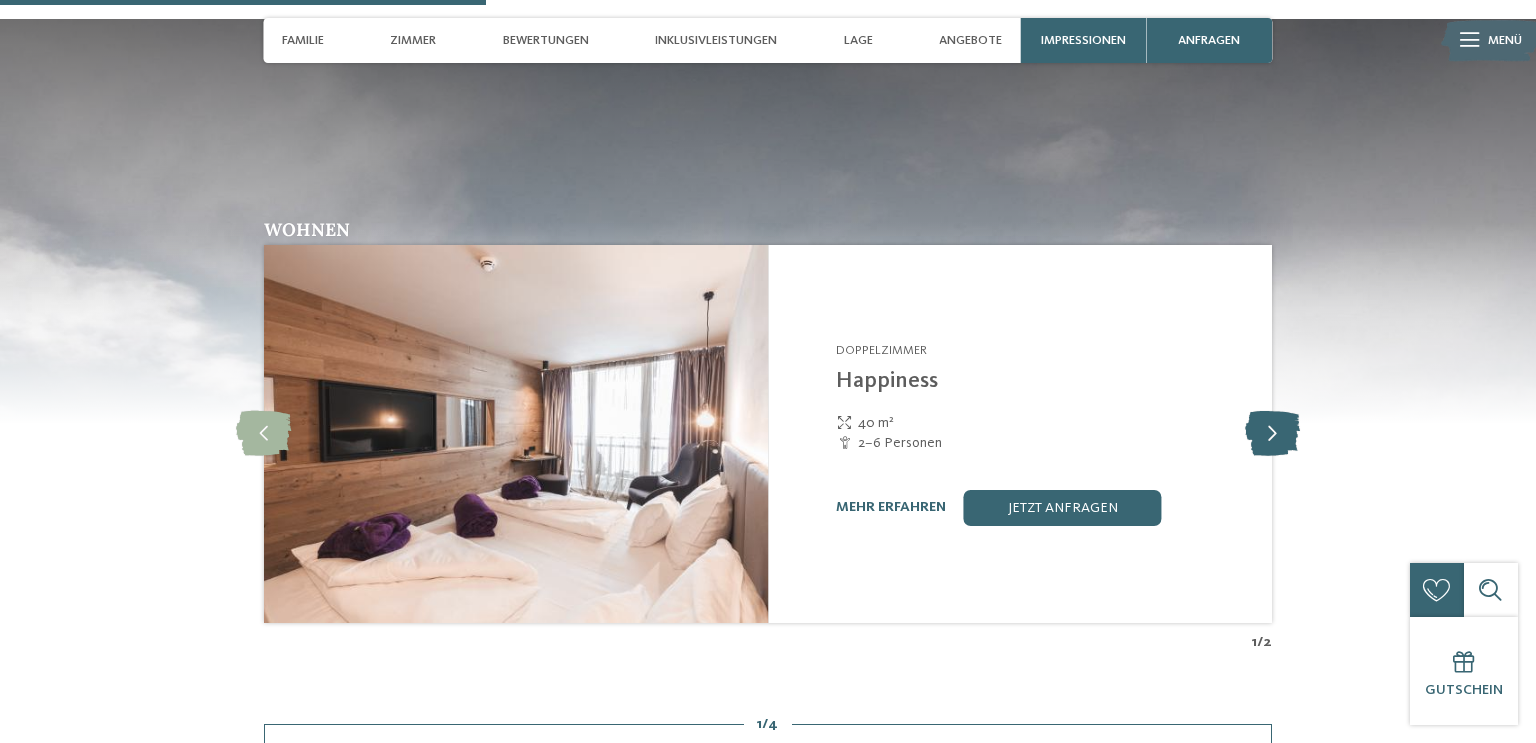 click at bounding box center [1272, 433] 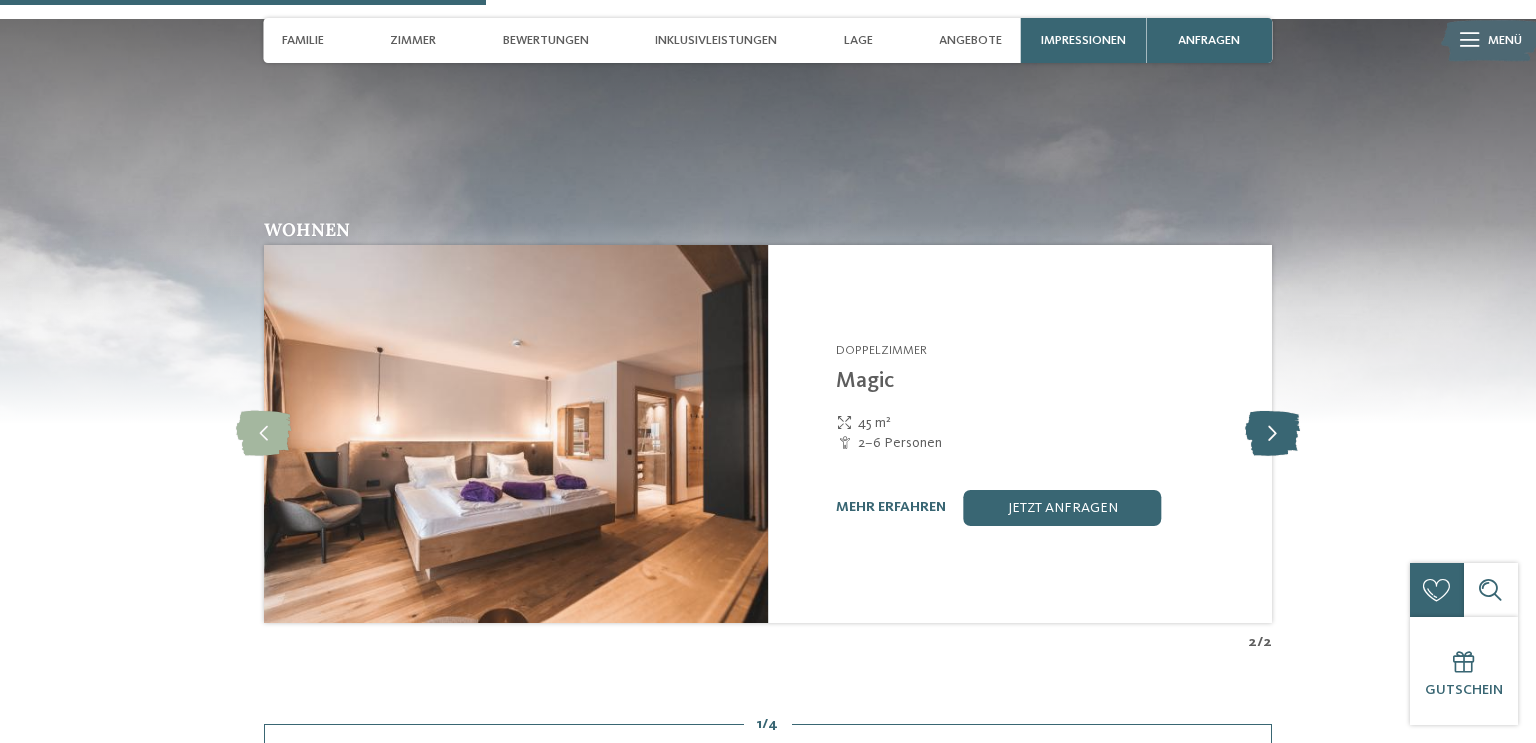 click at bounding box center (1272, 433) 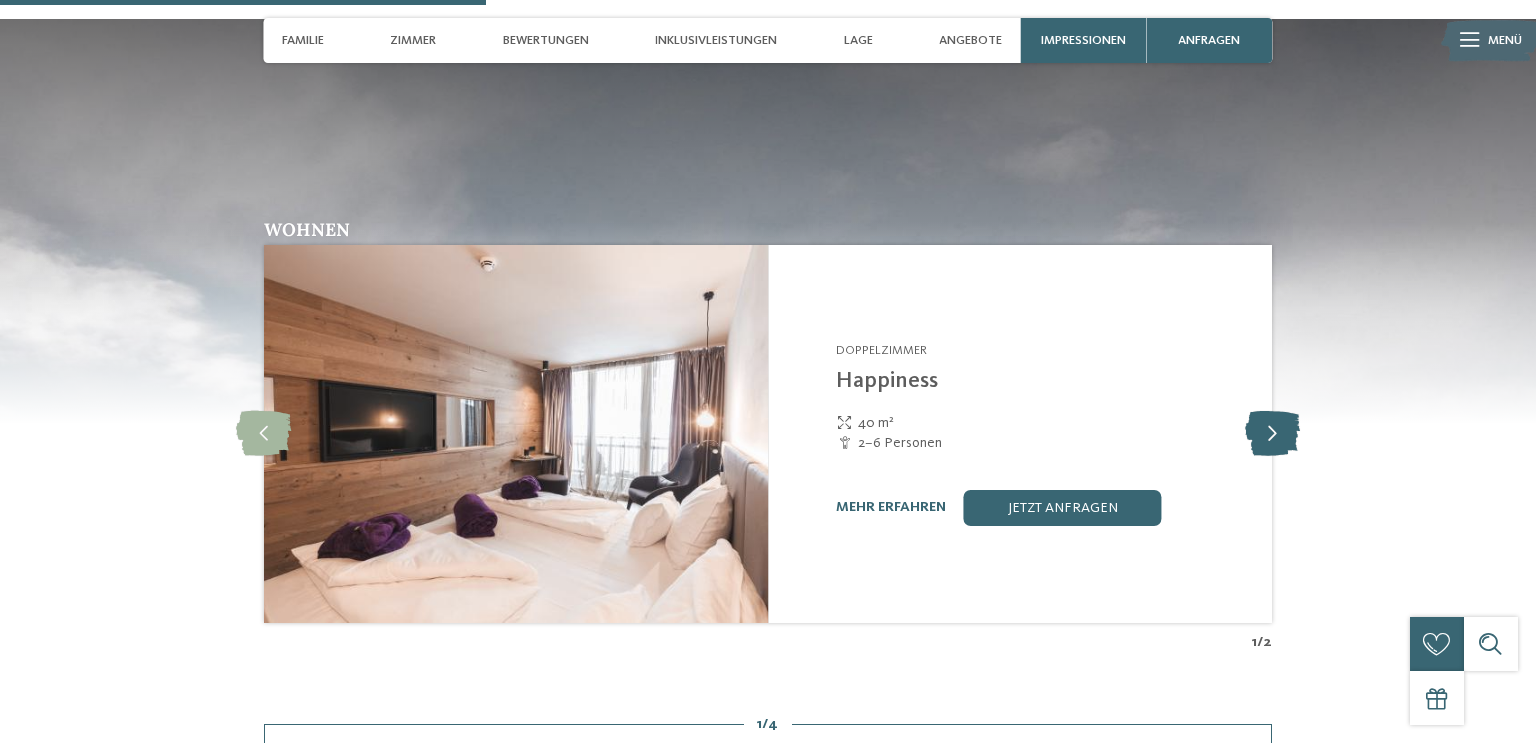 click at bounding box center (1272, 433) 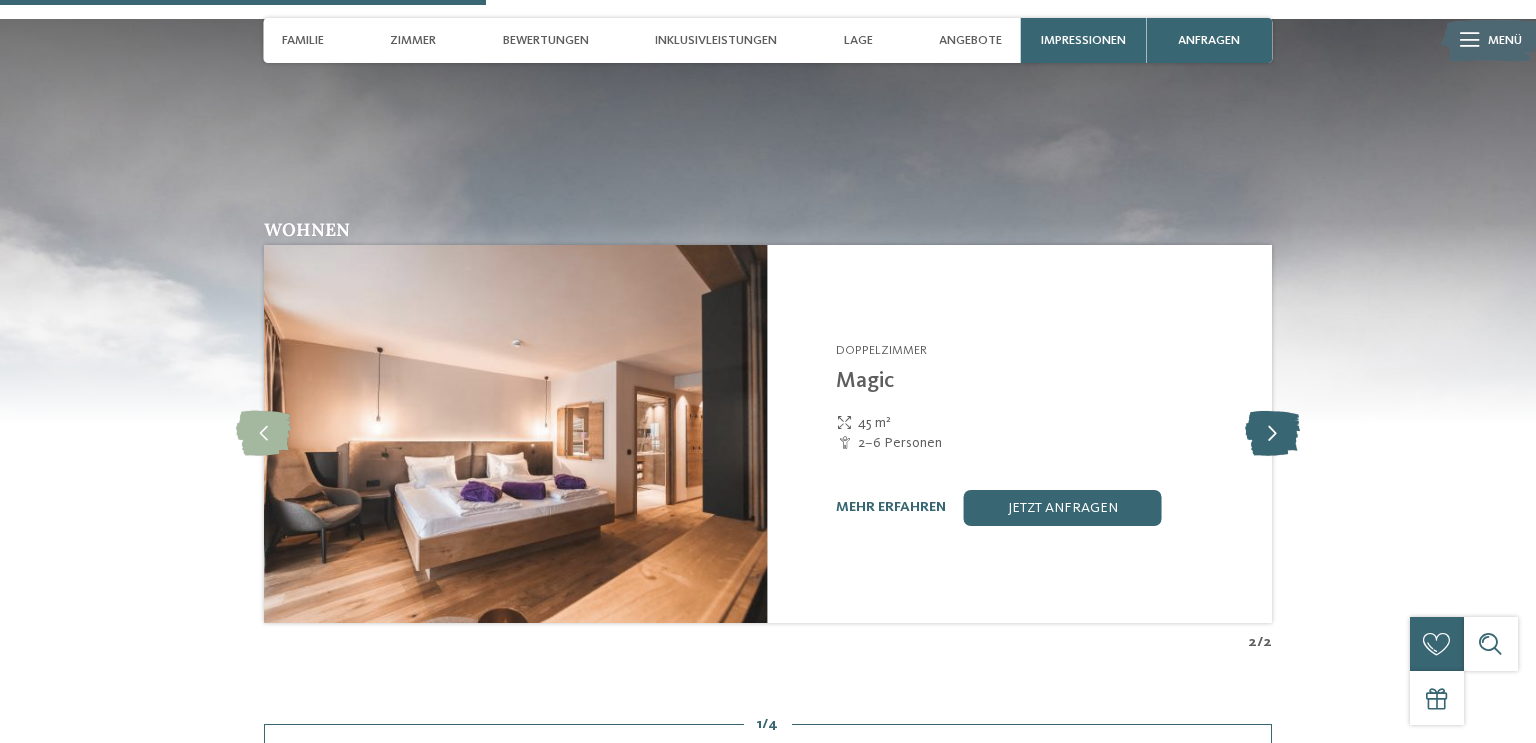 click at bounding box center [1272, 433] 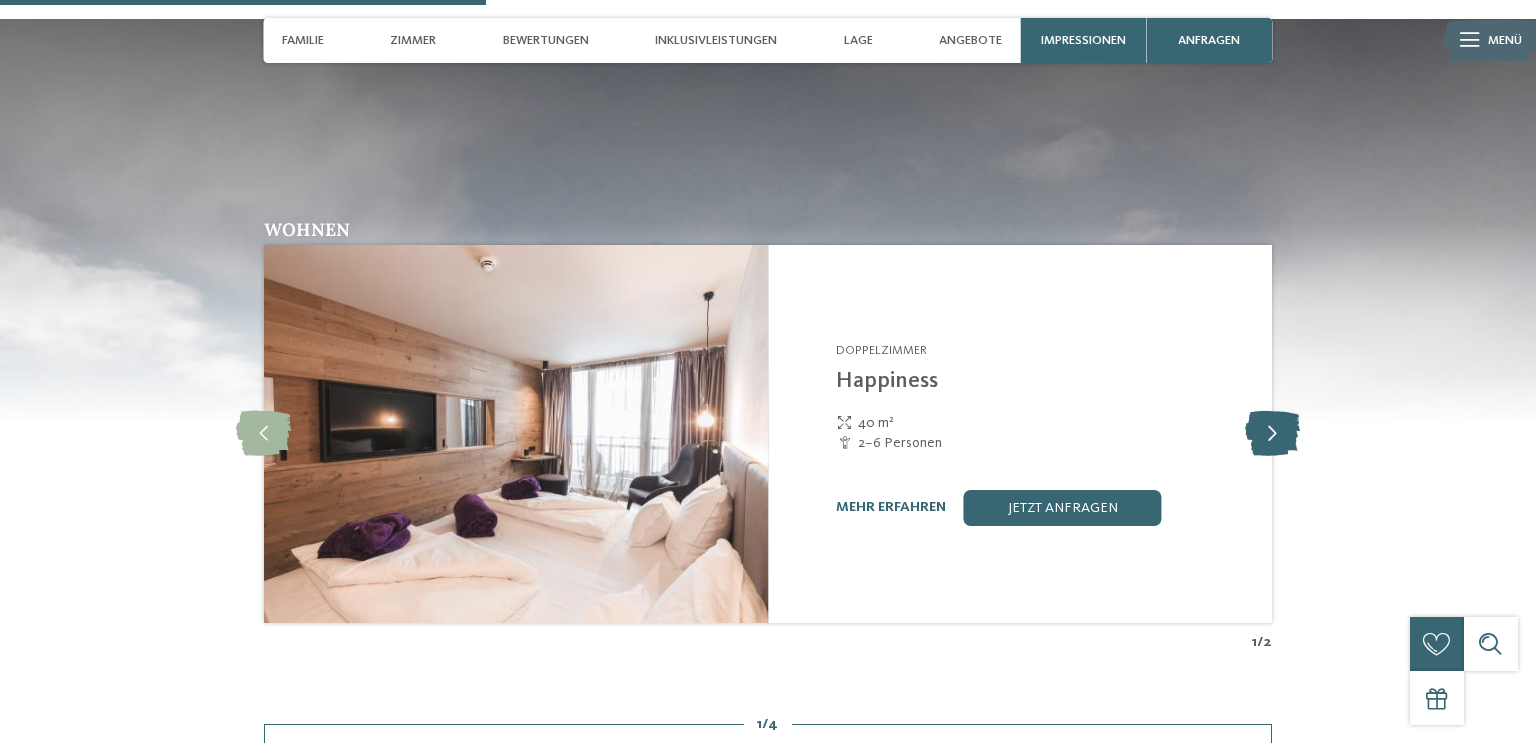 click at bounding box center (1272, 433) 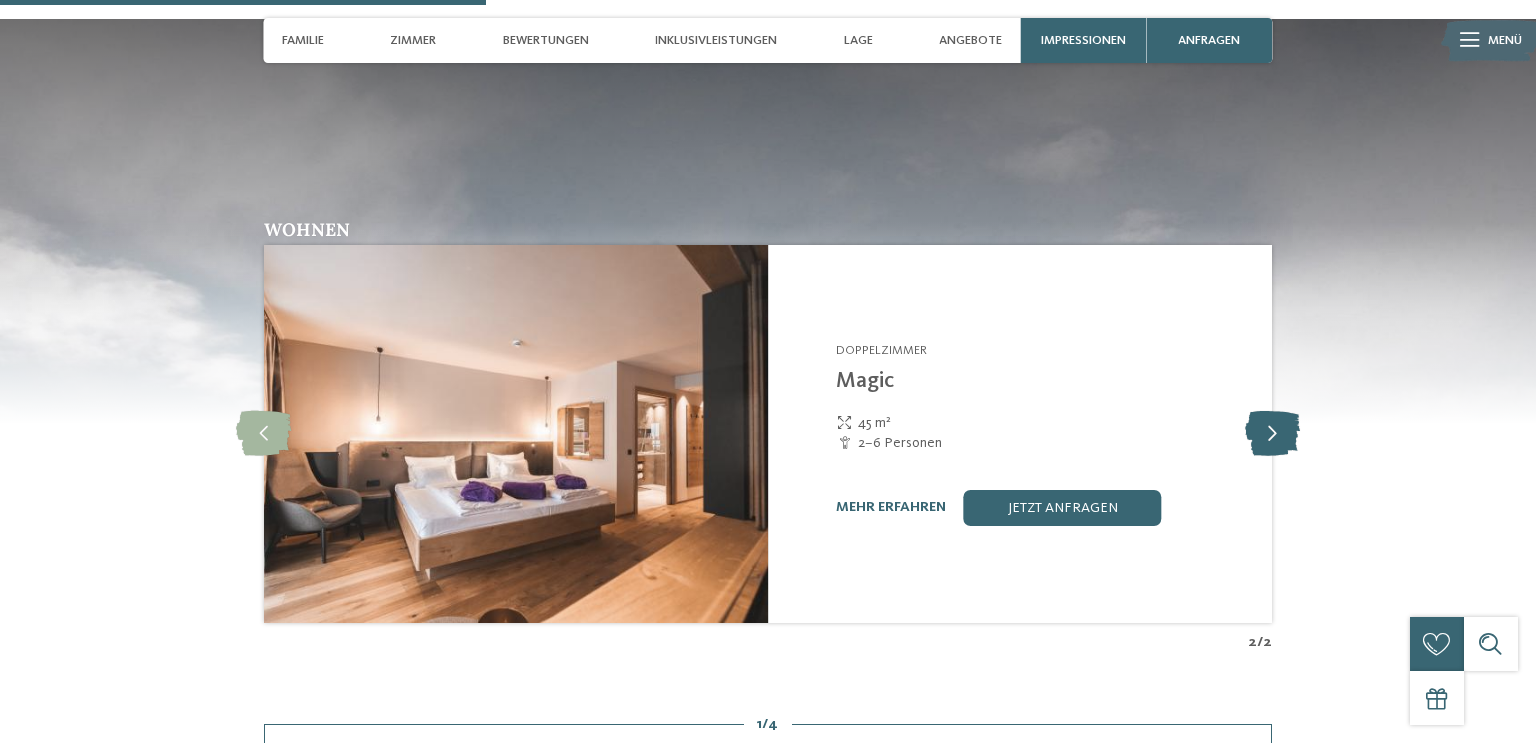 click at bounding box center (1272, 433) 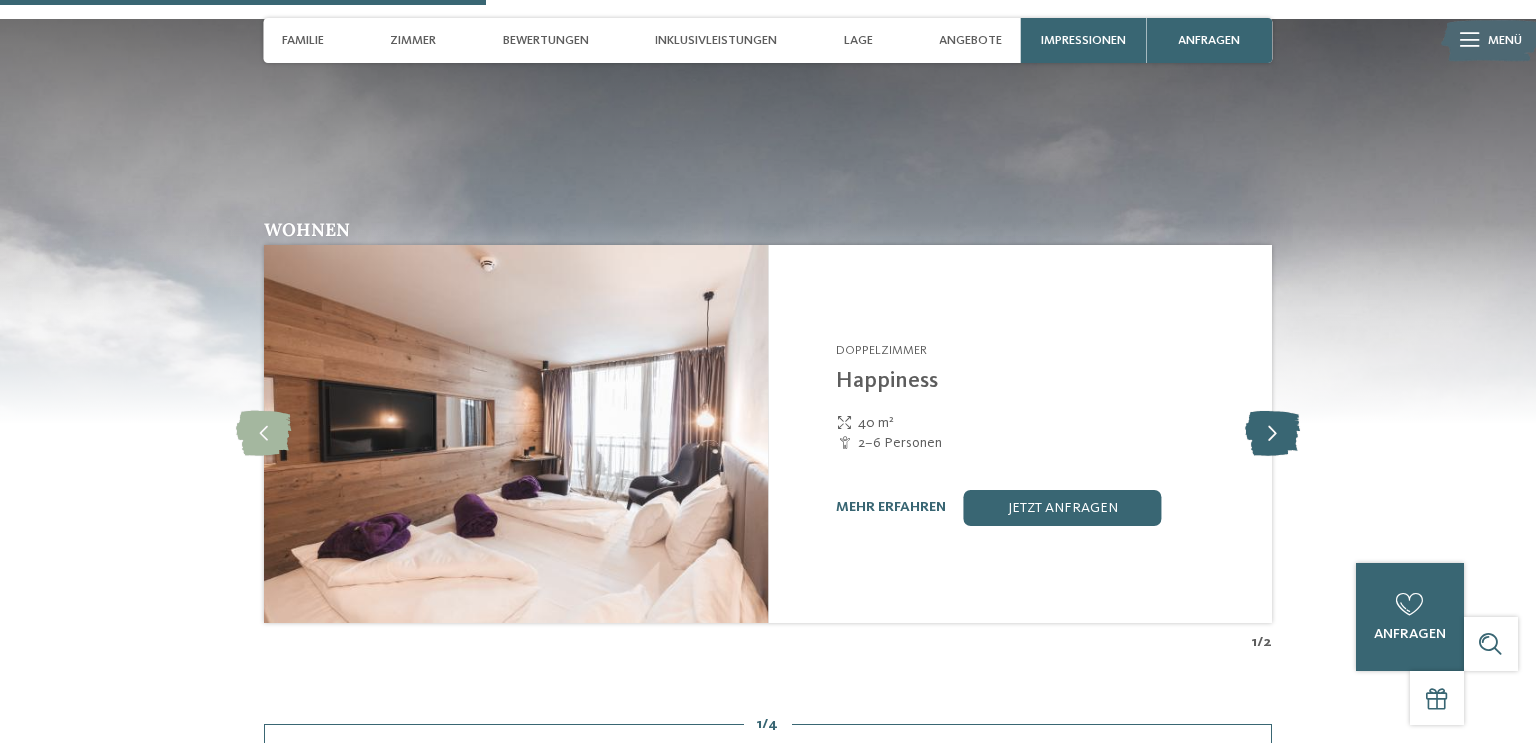 click at bounding box center [1272, 433] 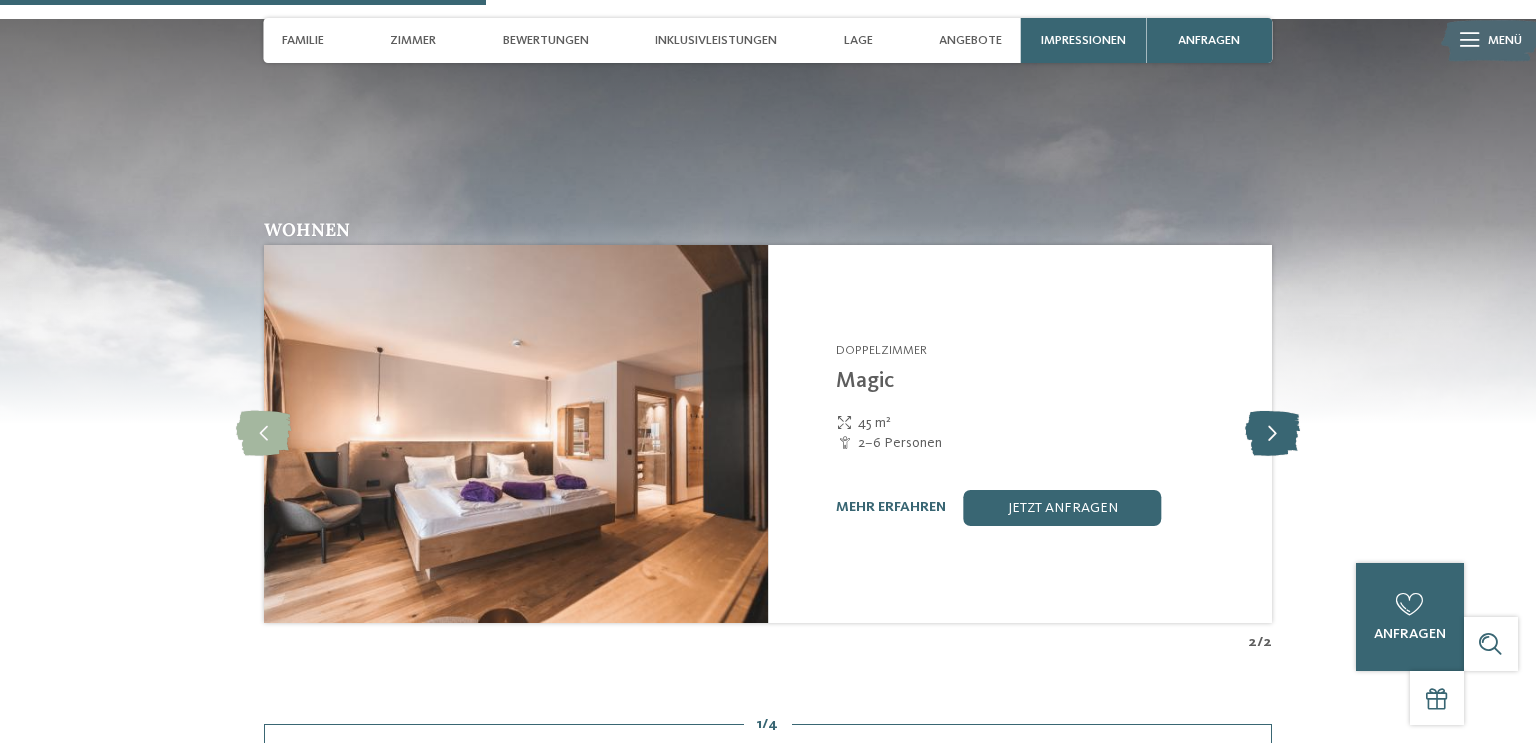 click at bounding box center [1272, 433] 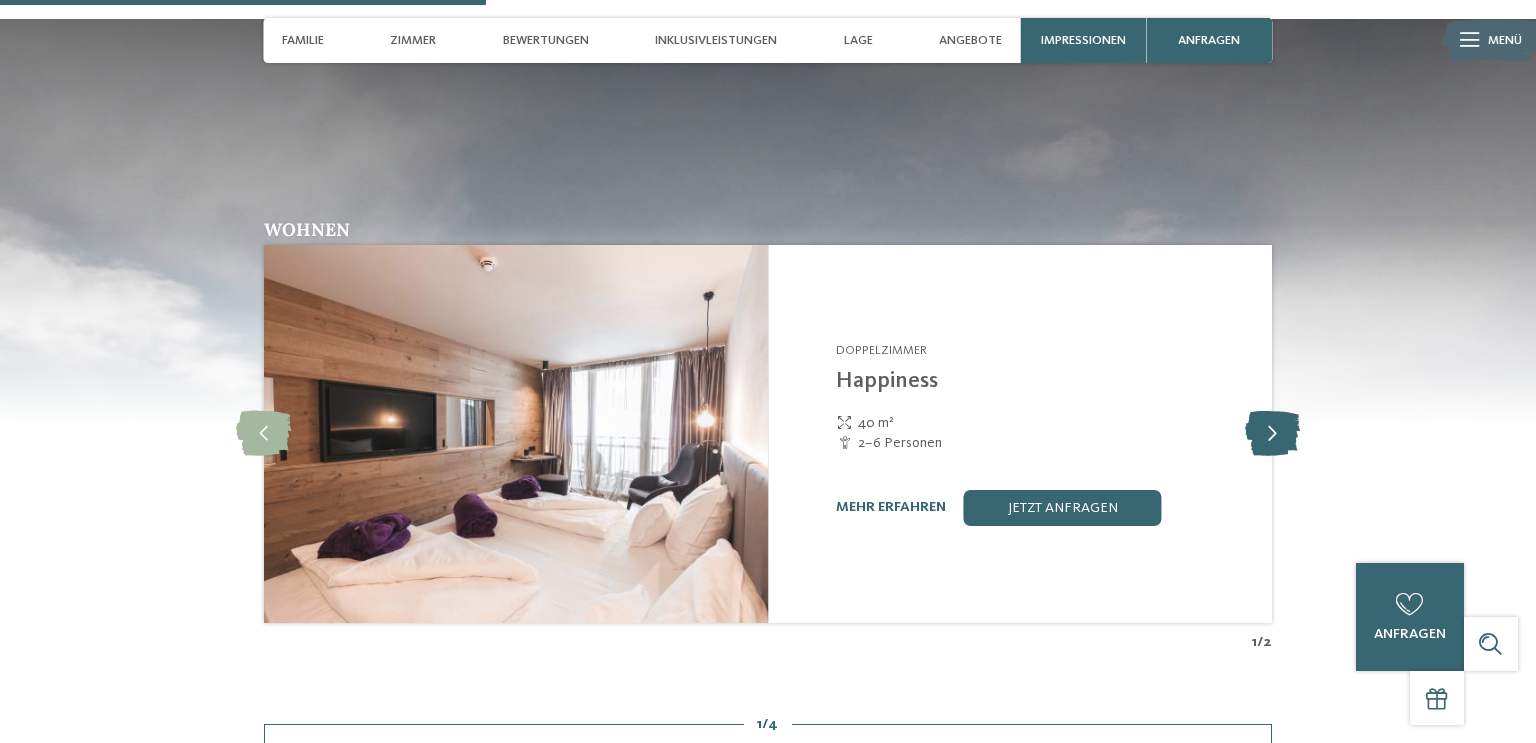 click at bounding box center [1272, 433] 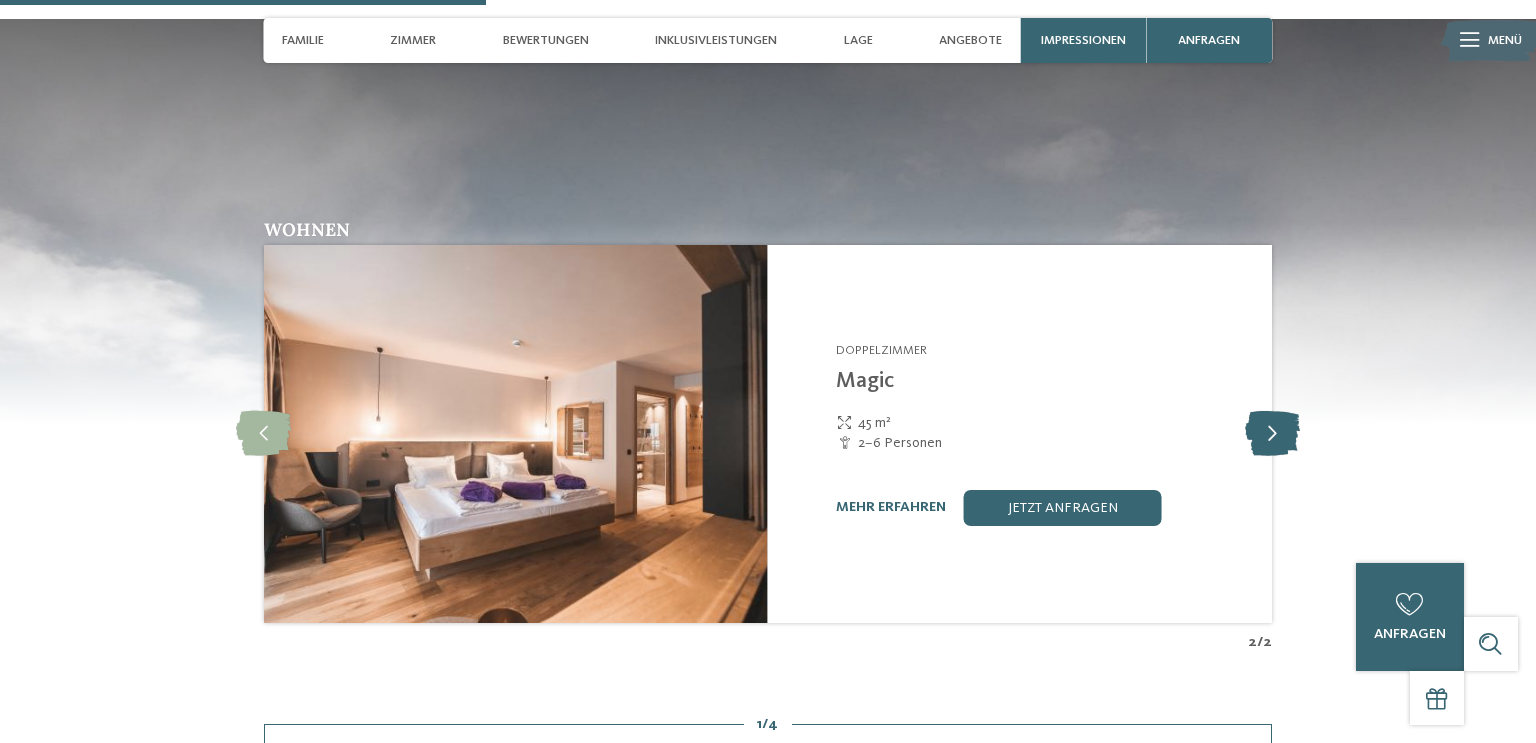 click at bounding box center [1272, 433] 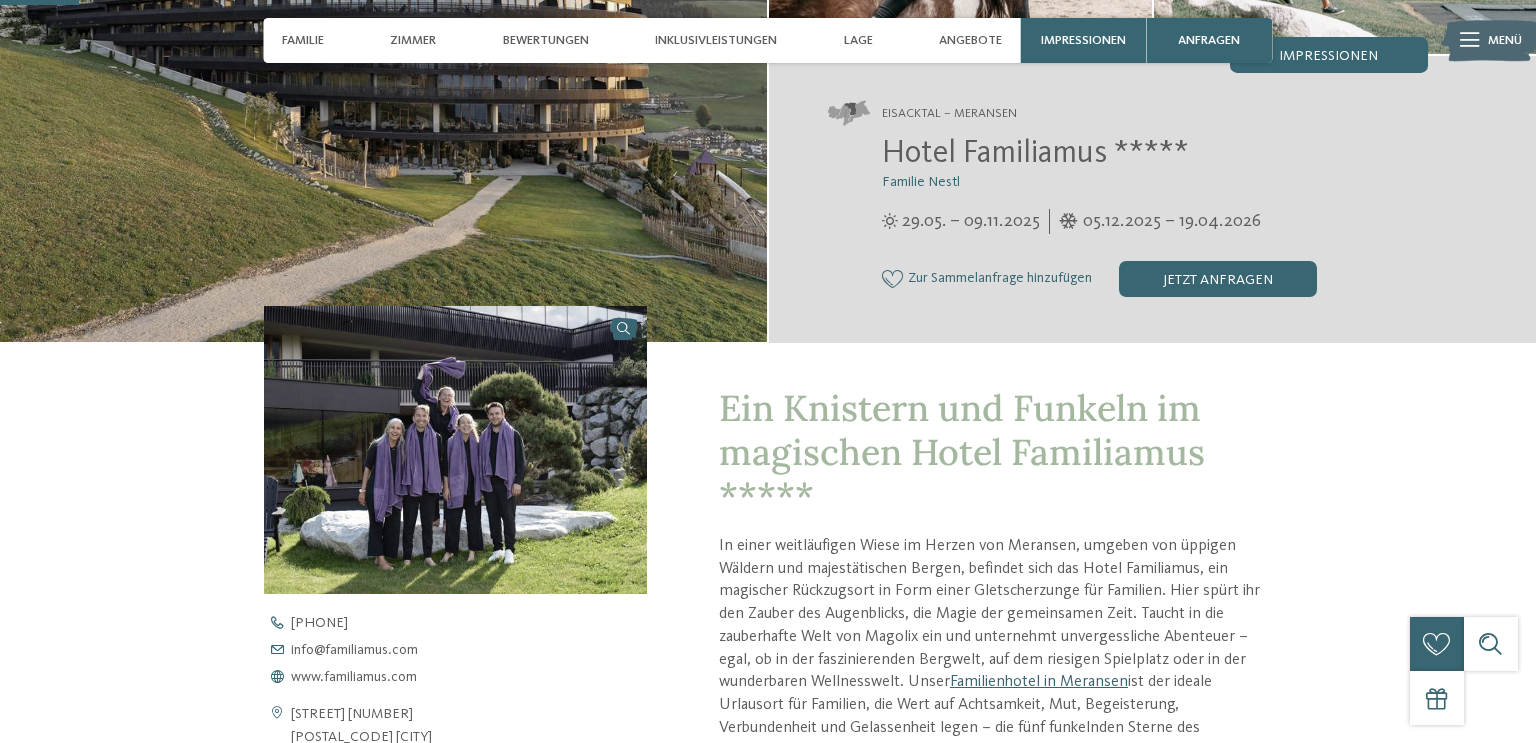 scroll, scrollTop: 0, scrollLeft: 0, axis: both 